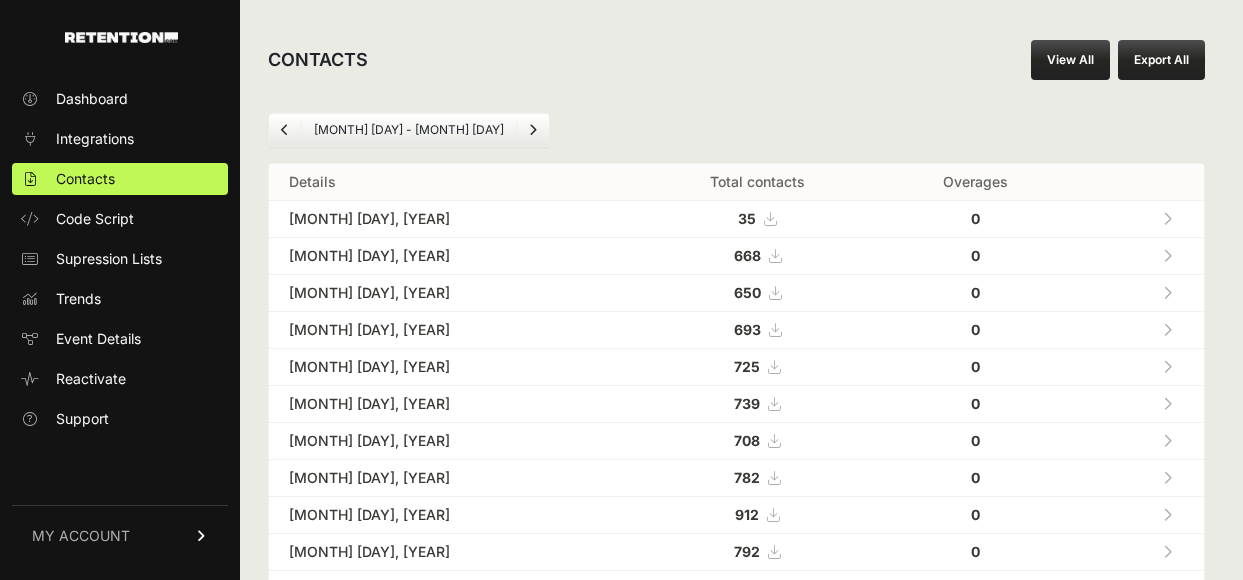 scroll, scrollTop: 0, scrollLeft: 0, axis: both 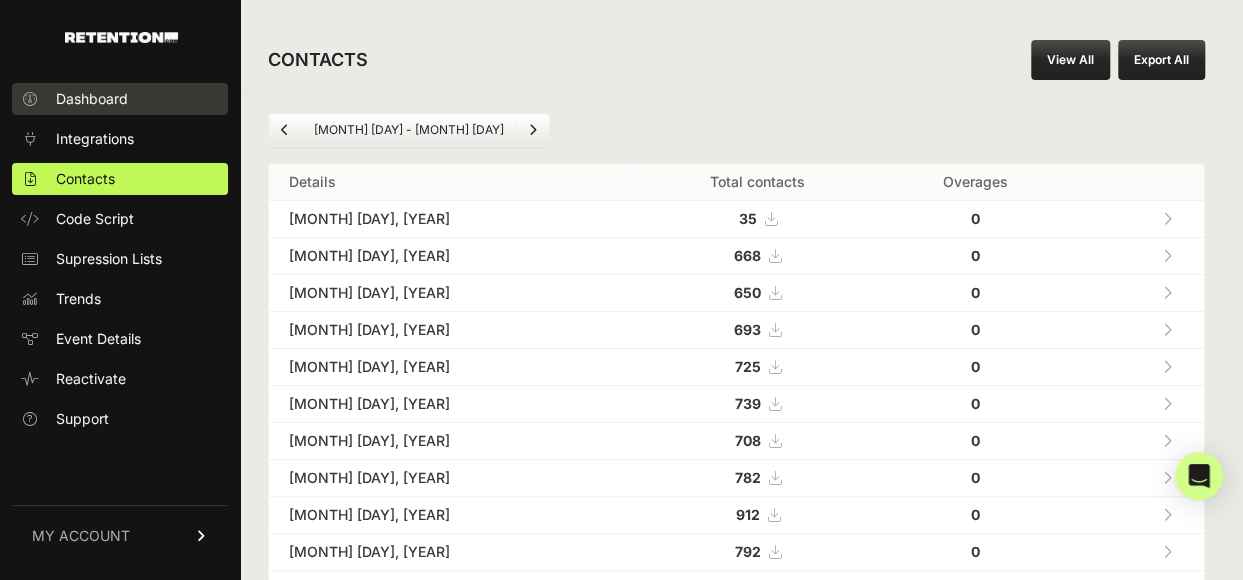 click on "Dashboard" at bounding box center (92, 99) 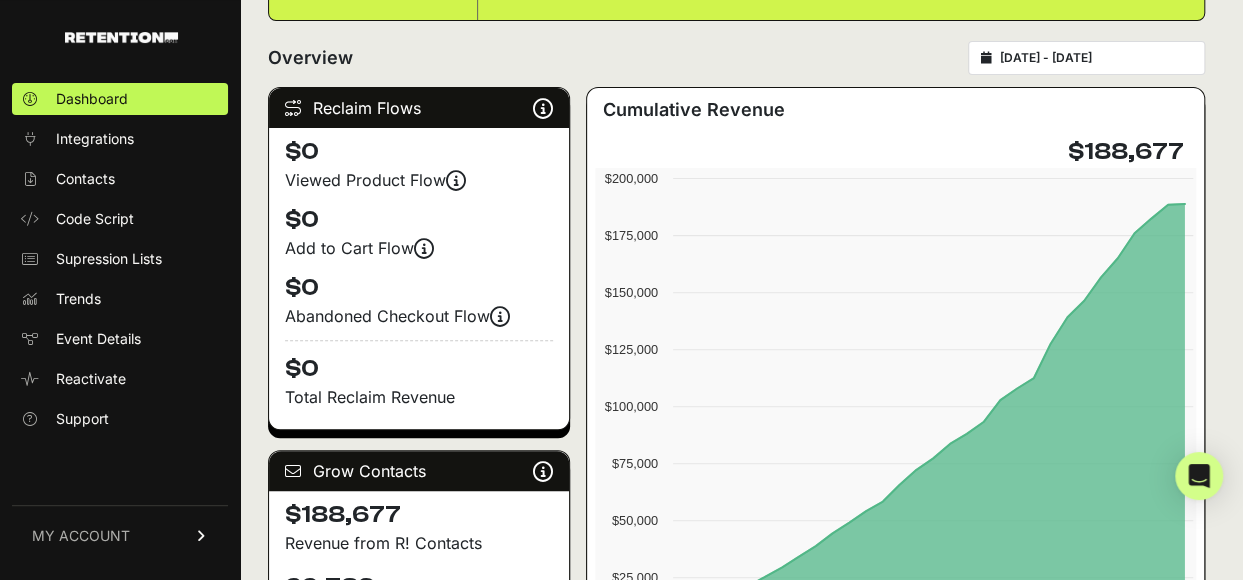 scroll, scrollTop: 0, scrollLeft: 0, axis: both 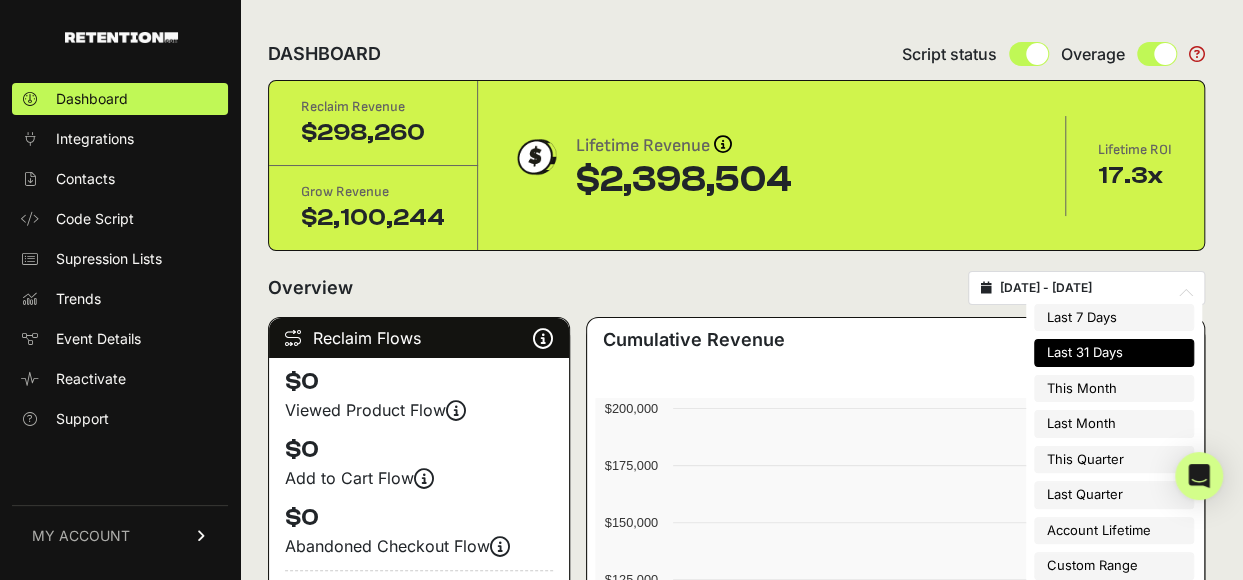 click on "[DATE] - [DATE]" at bounding box center (1096, 288) 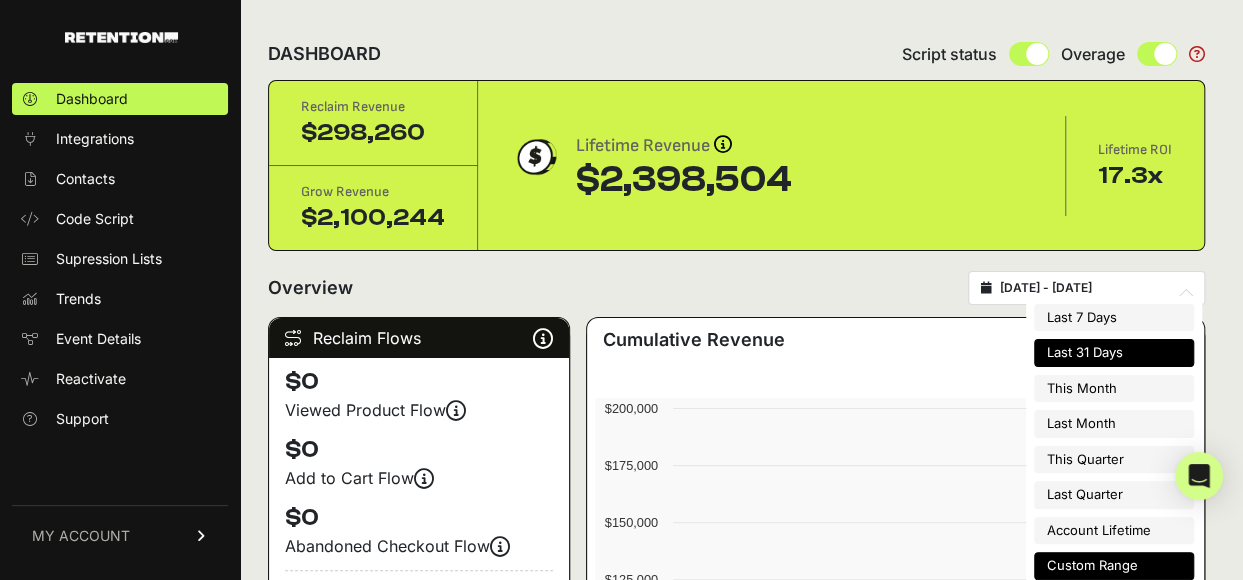 click on "Custom Range" at bounding box center [1114, 566] 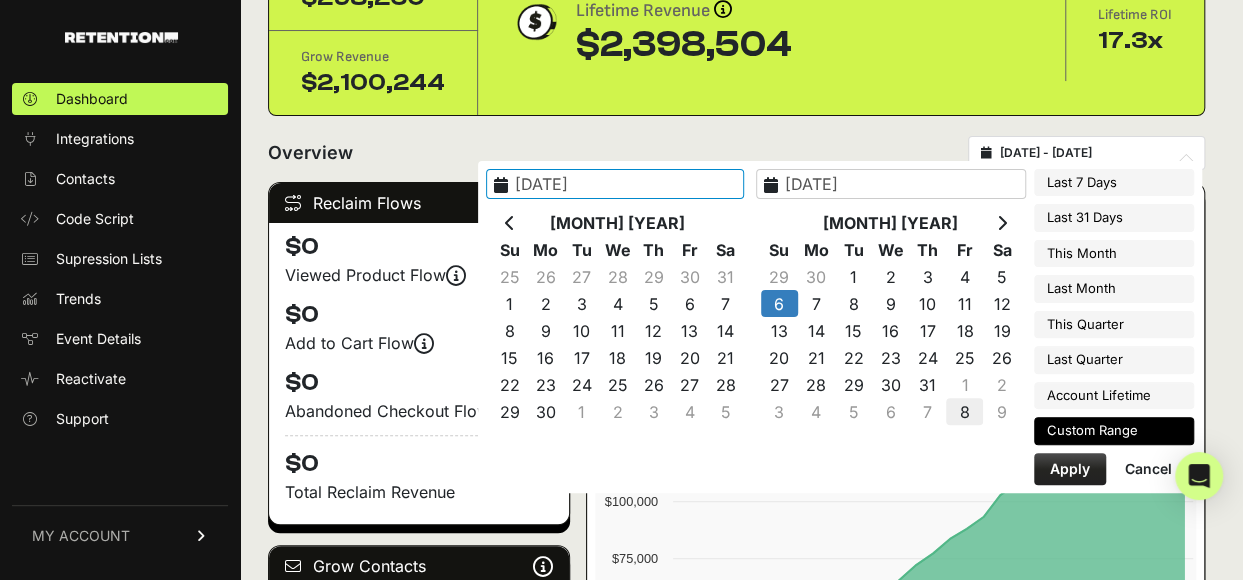 scroll, scrollTop: 173, scrollLeft: 0, axis: vertical 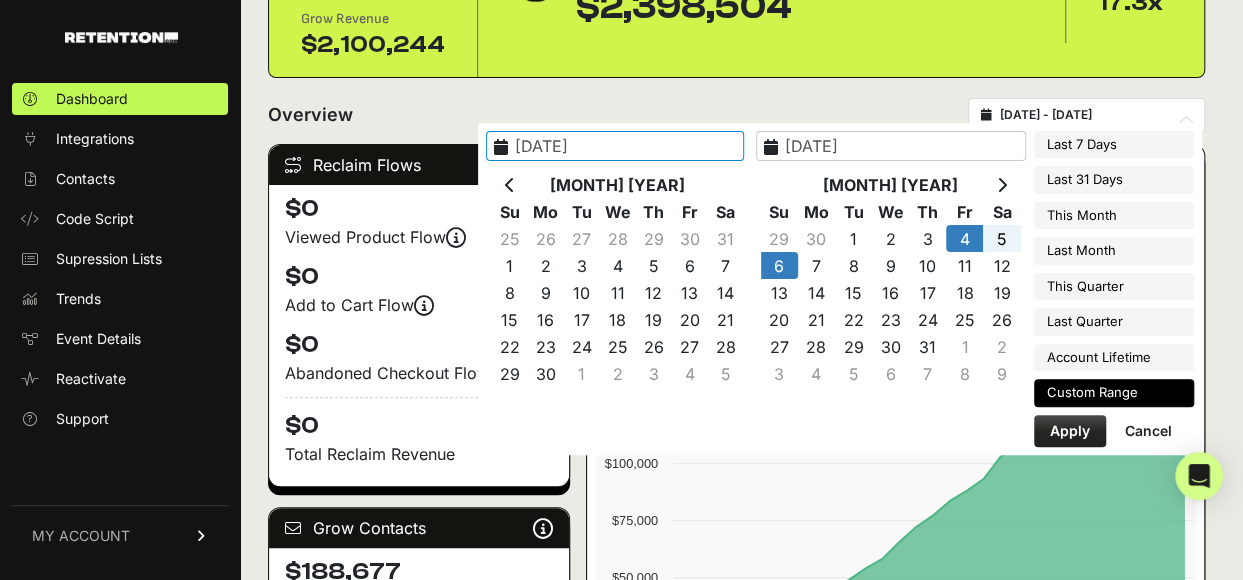 click on "Apply" at bounding box center [1070, 431] 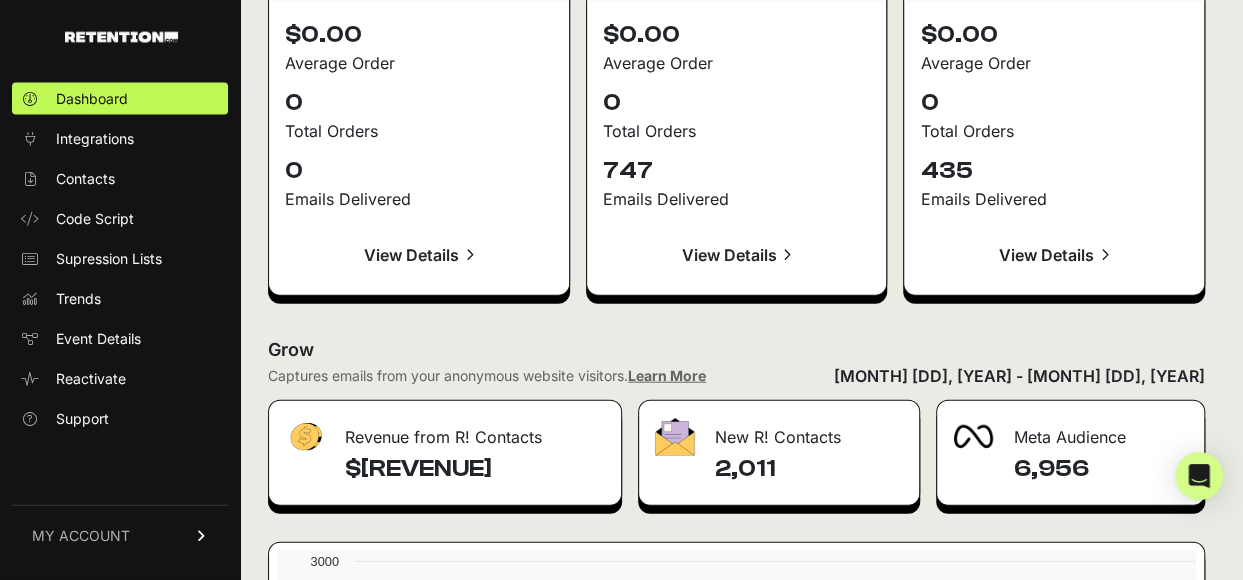 scroll, scrollTop: 2524, scrollLeft: 0, axis: vertical 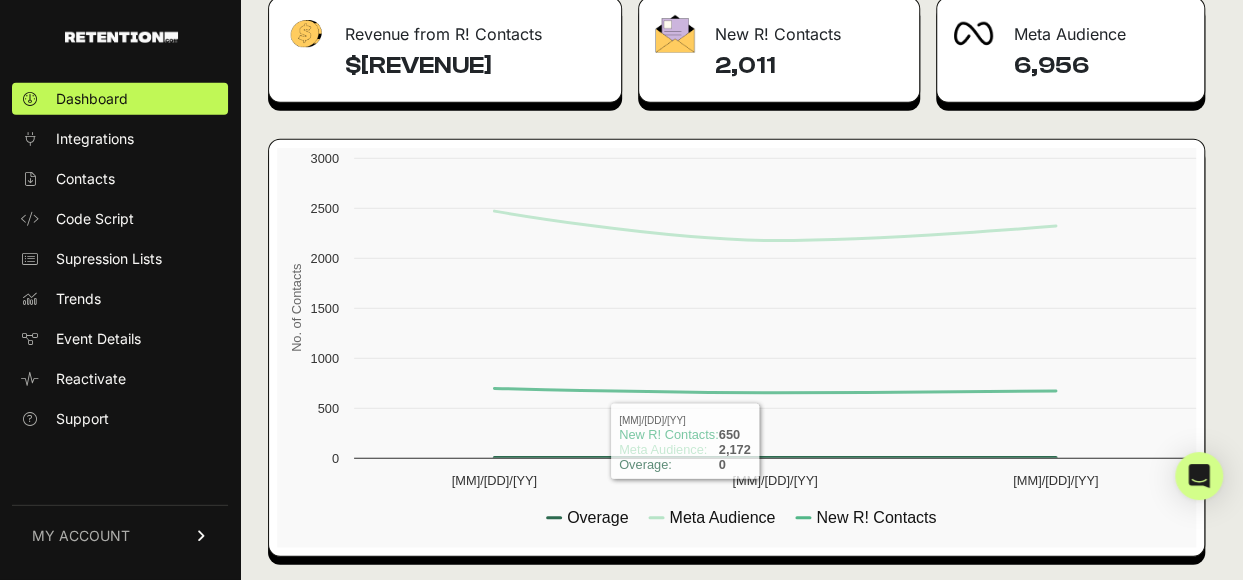 click at bounding box center (741, 348) 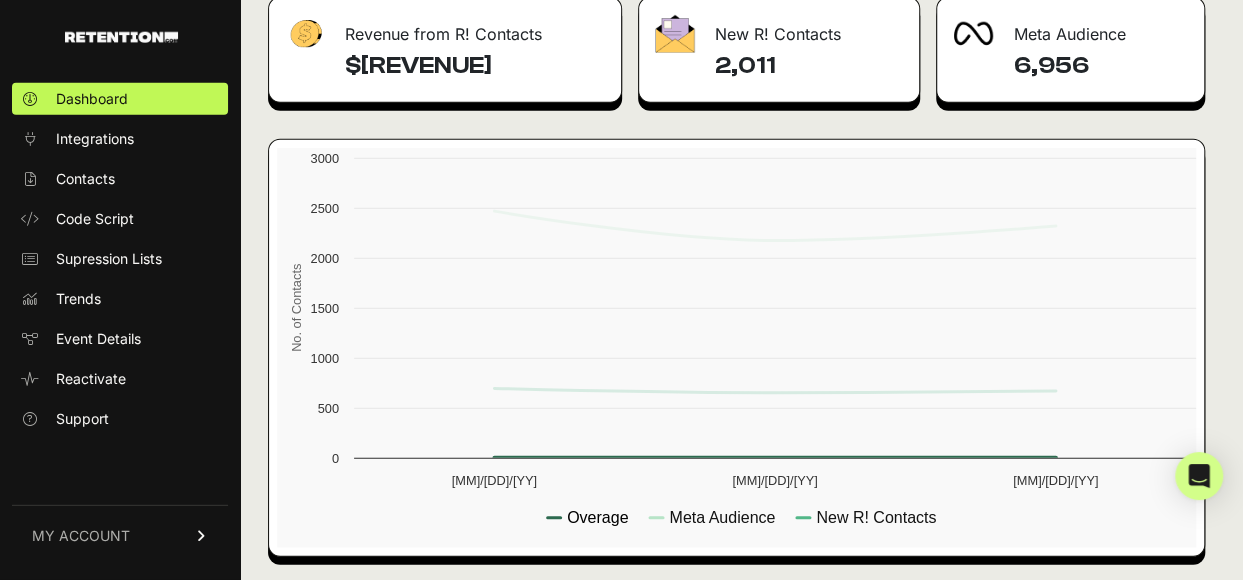 click on "Overage" at bounding box center (597, 517) 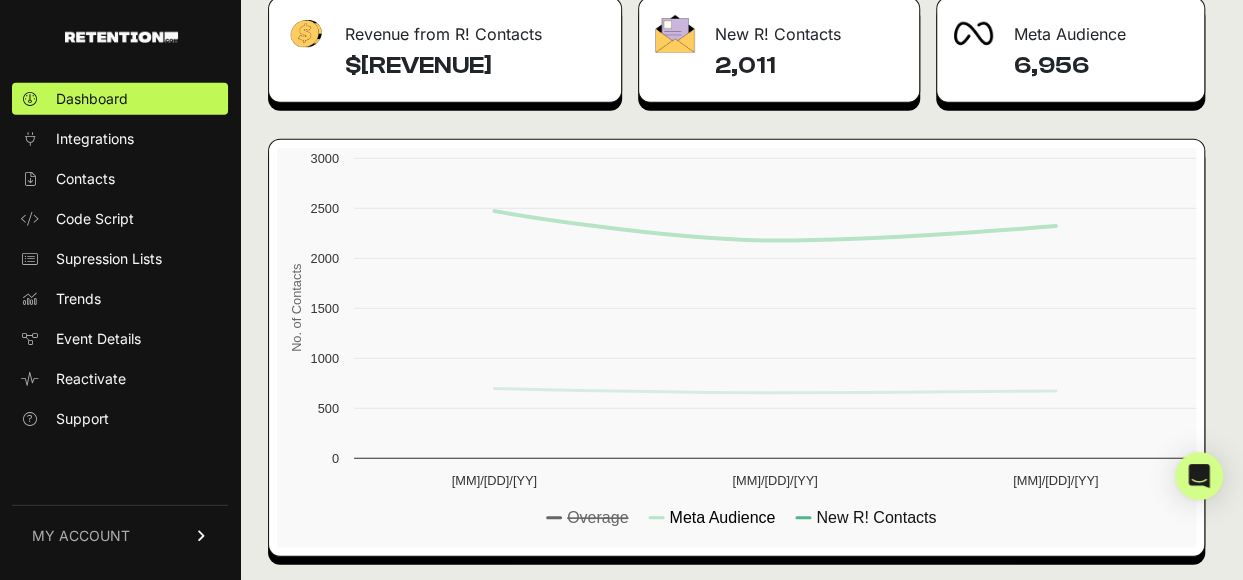 click on "Meta Audience" at bounding box center (722, 517) 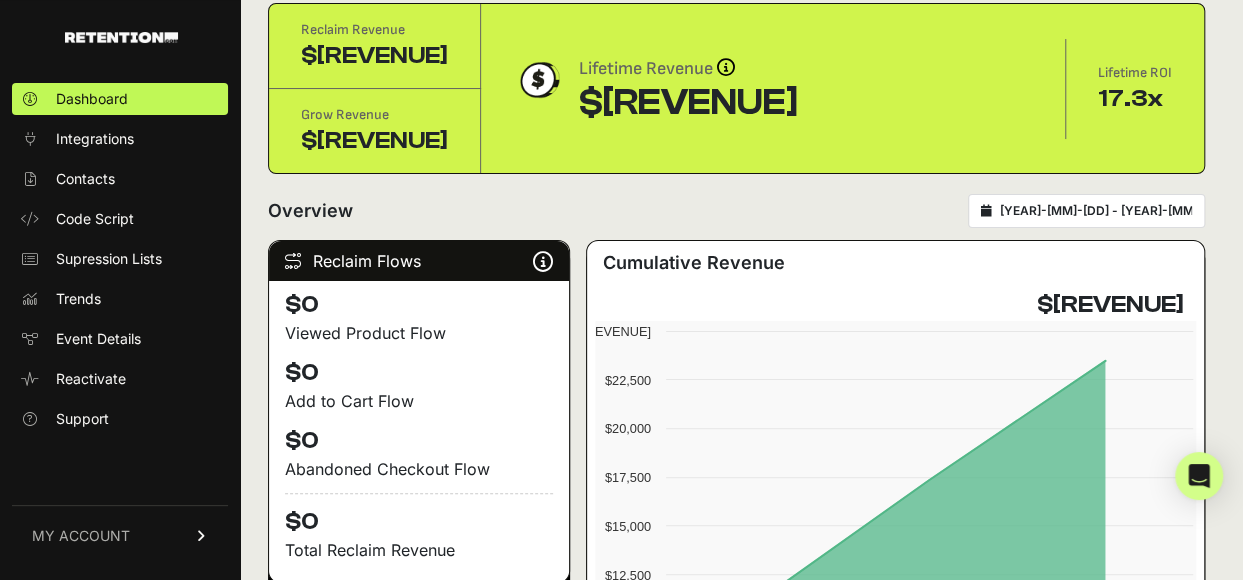scroll, scrollTop: 0, scrollLeft: 0, axis: both 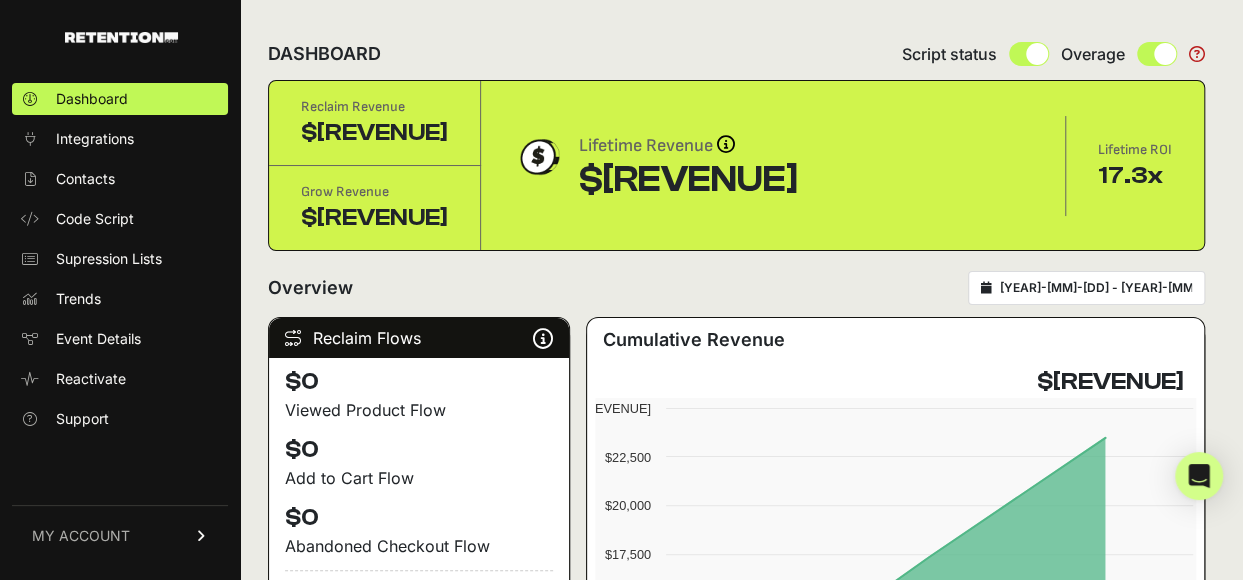click on "[YEAR]-[MM]-[DD] - [YEAR]-[MM]-[DD]" at bounding box center [1086, 288] 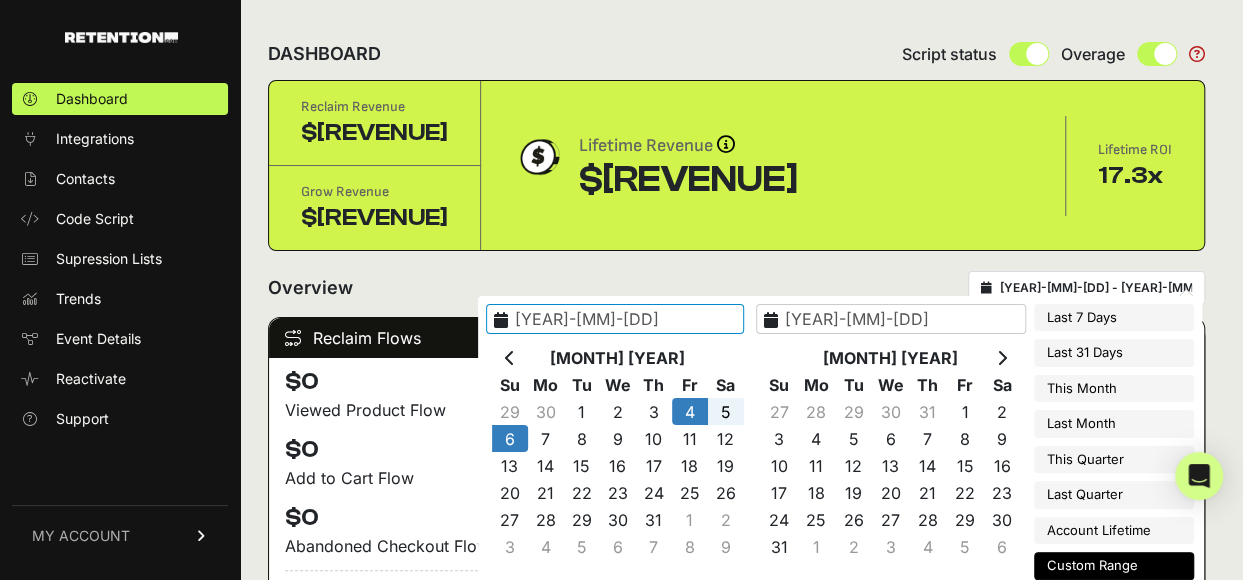 drag, startPoint x: 1038, startPoint y: 295, endPoint x: 1115, endPoint y: 283, distance: 77.92946 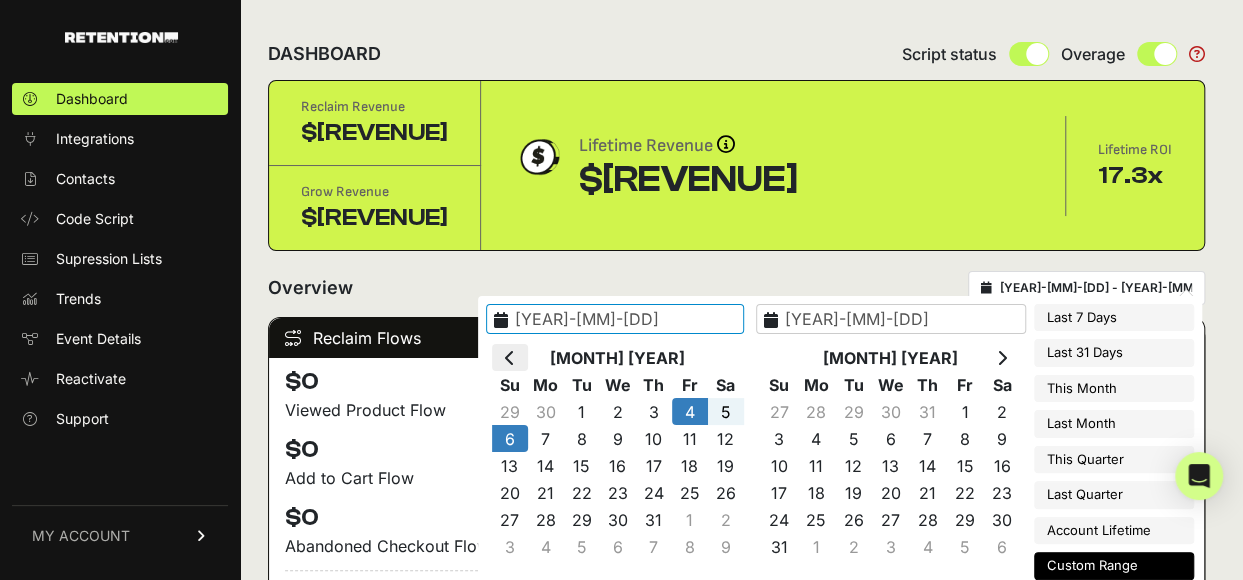 click at bounding box center [510, 358] 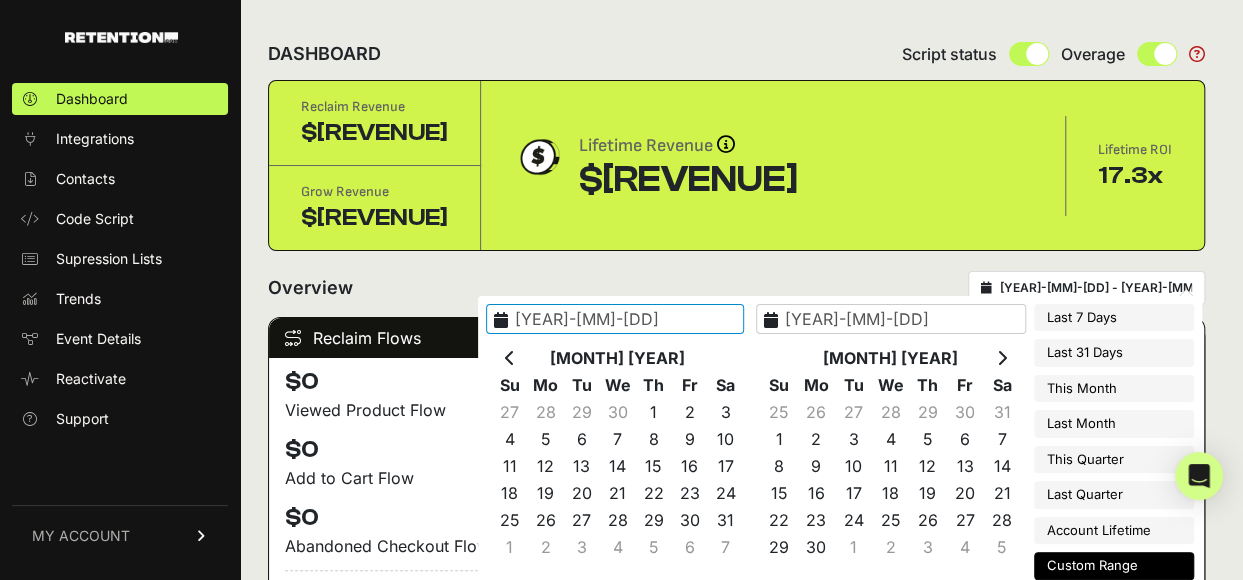 click at bounding box center (510, 358) 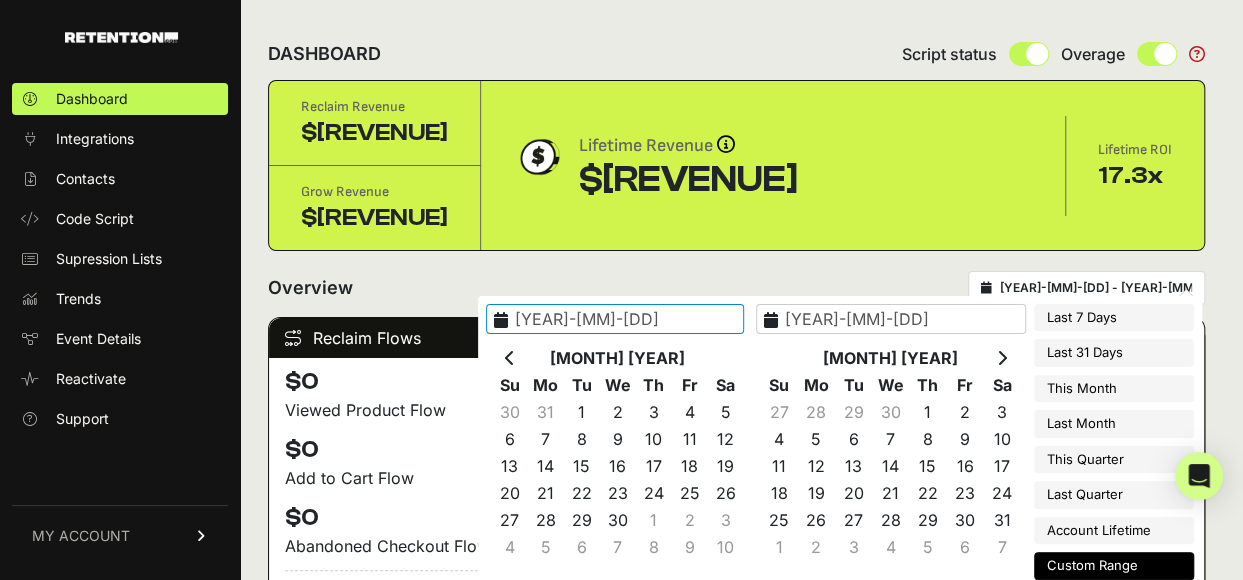 click at bounding box center (510, 358) 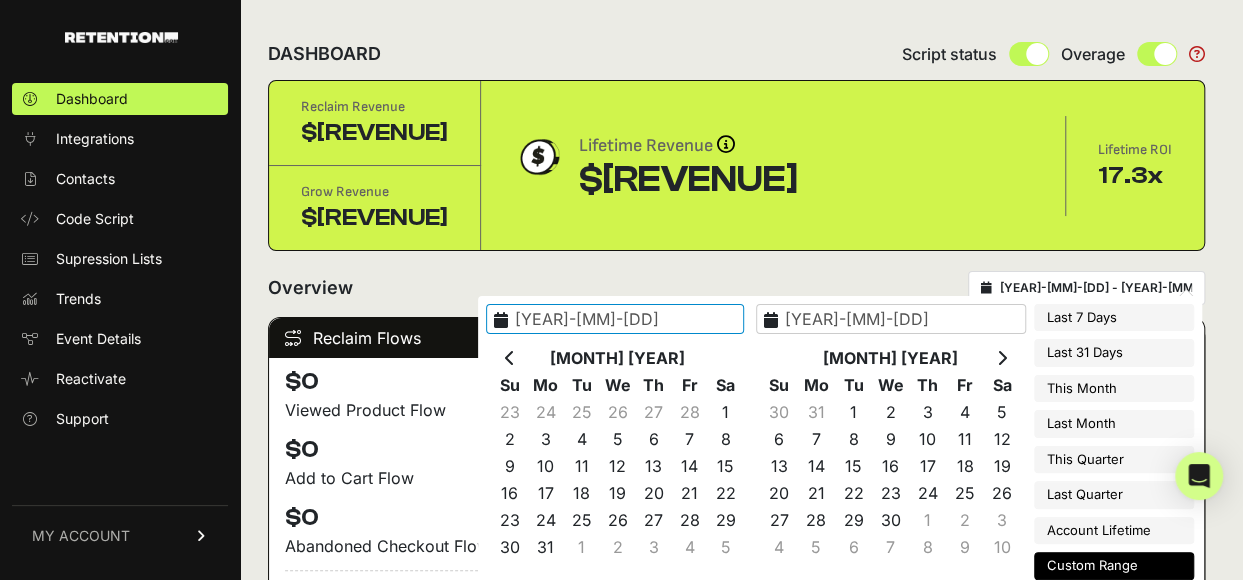 click at bounding box center (510, 358) 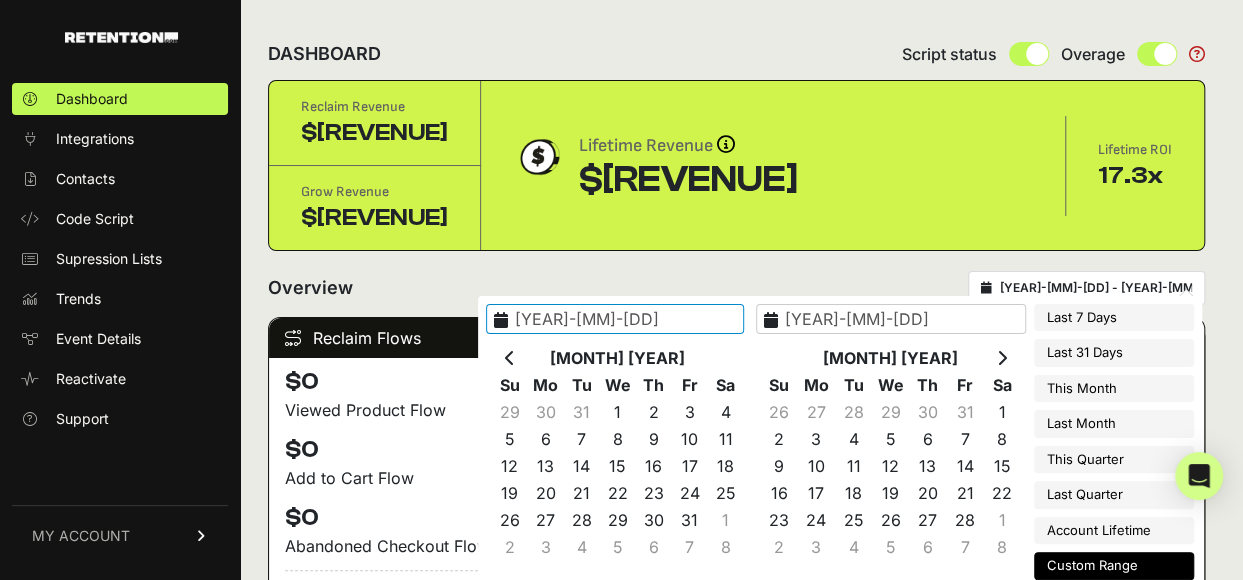 click at bounding box center [510, 358] 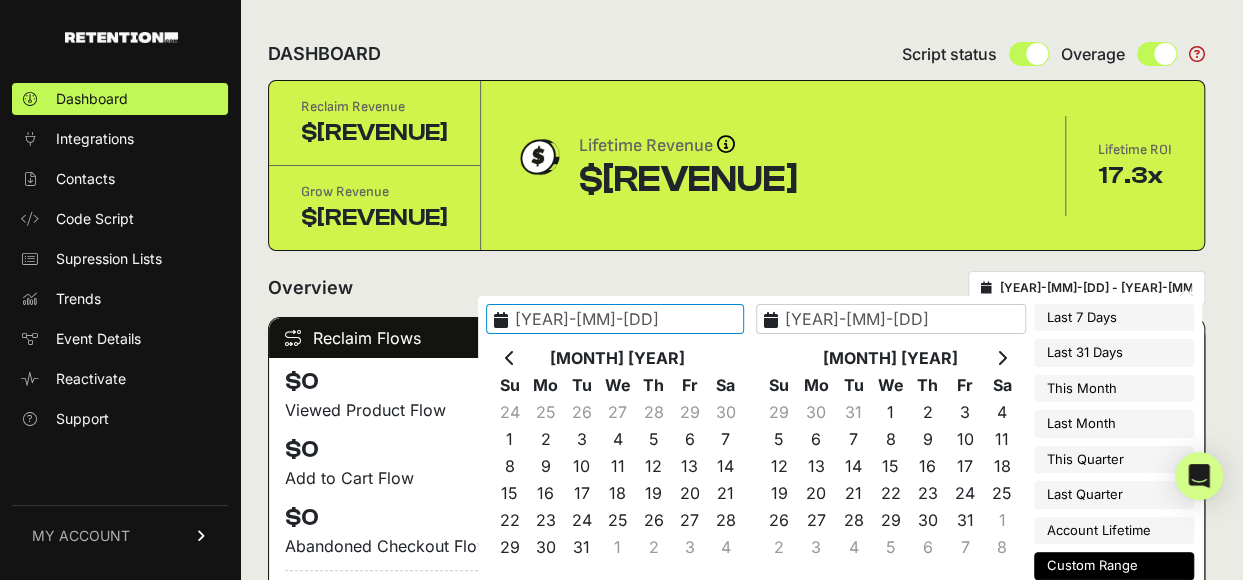 click at bounding box center (510, 358) 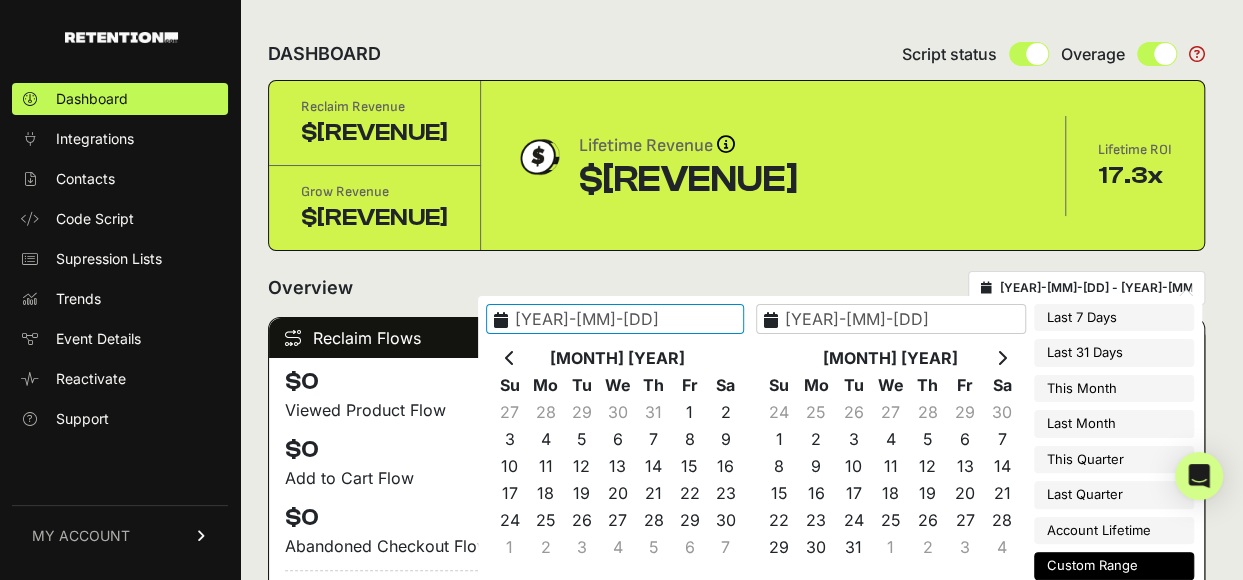 click at bounding box center [510, 358] 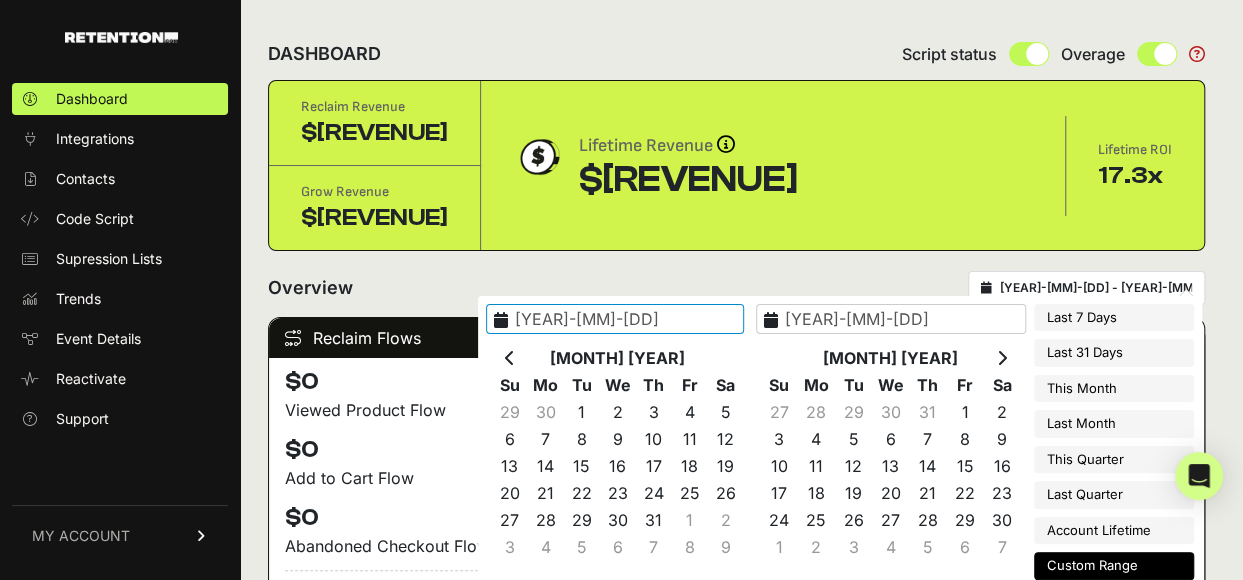 click at bounding box center [510, 358] 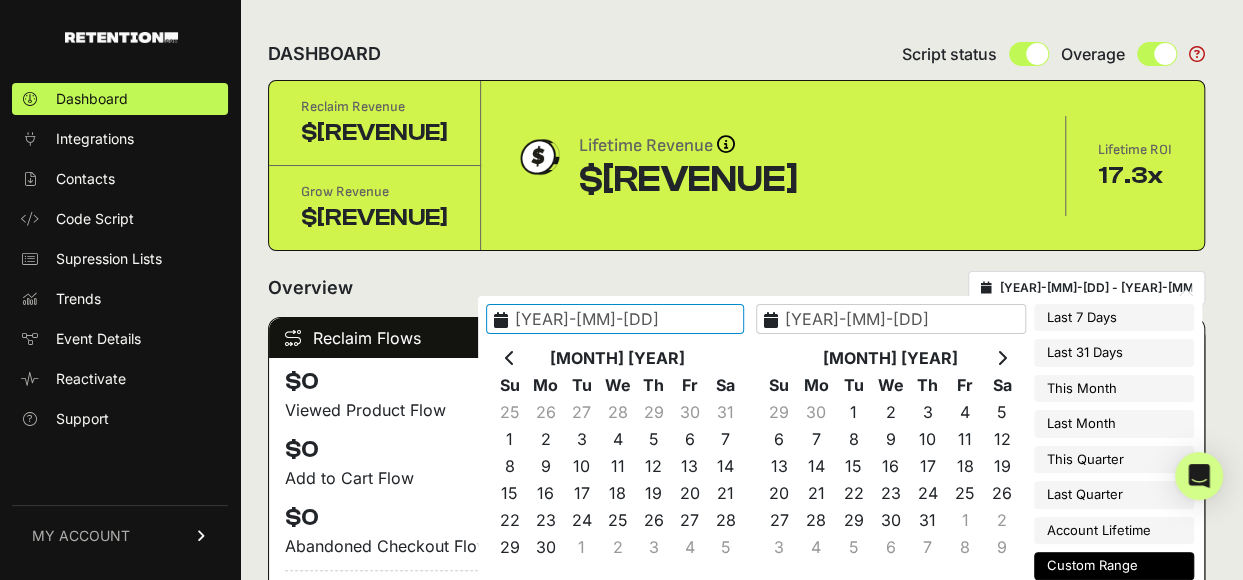 click at bounding box center [510, 358] 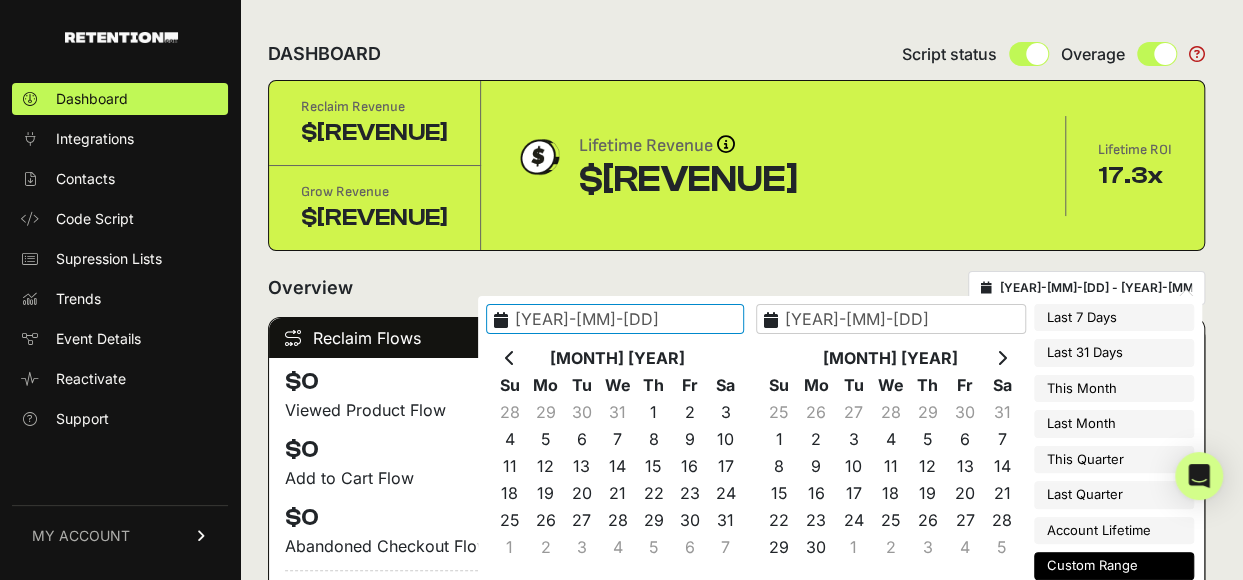 click at bounding box center [510, 358] 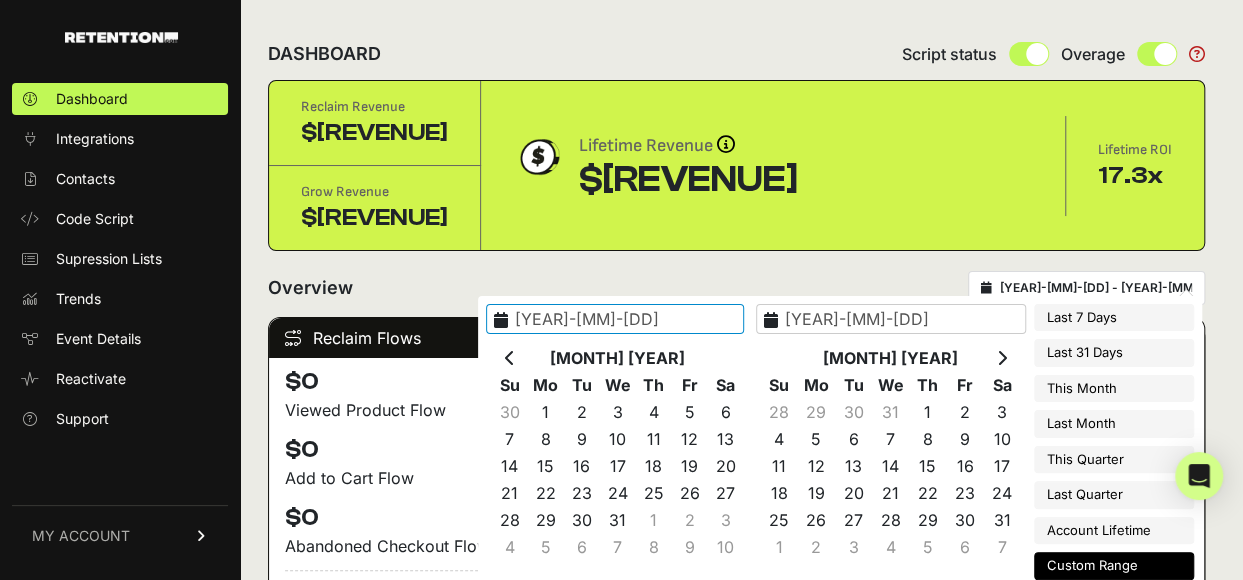 click at bounding box center (510, 358) 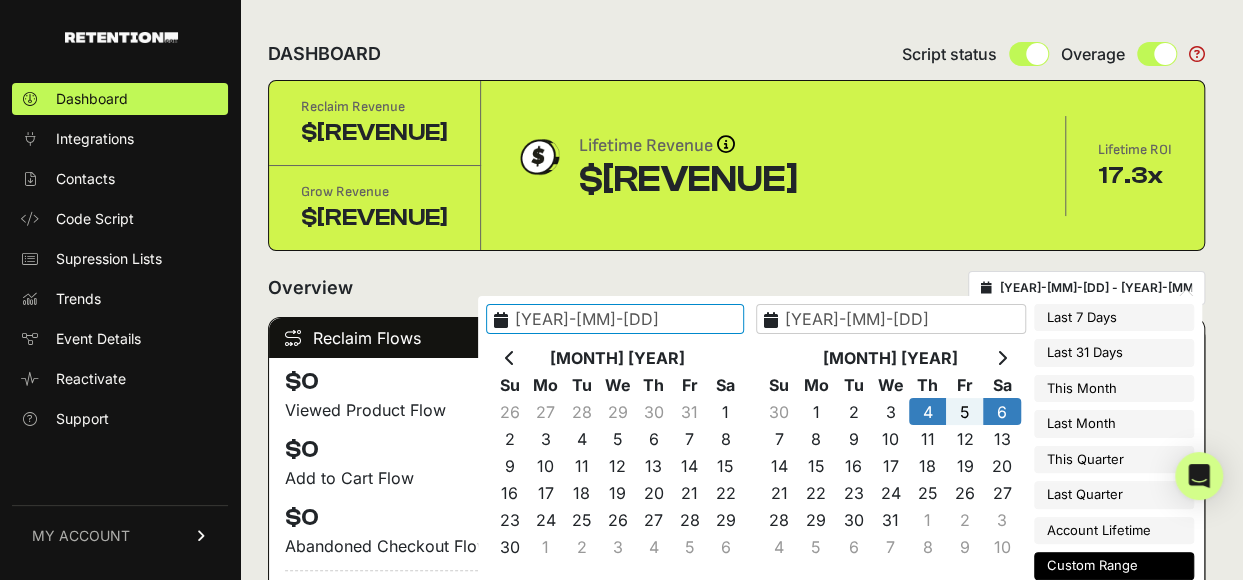 click on "Custom Range" at bounding box center (1114, 566) 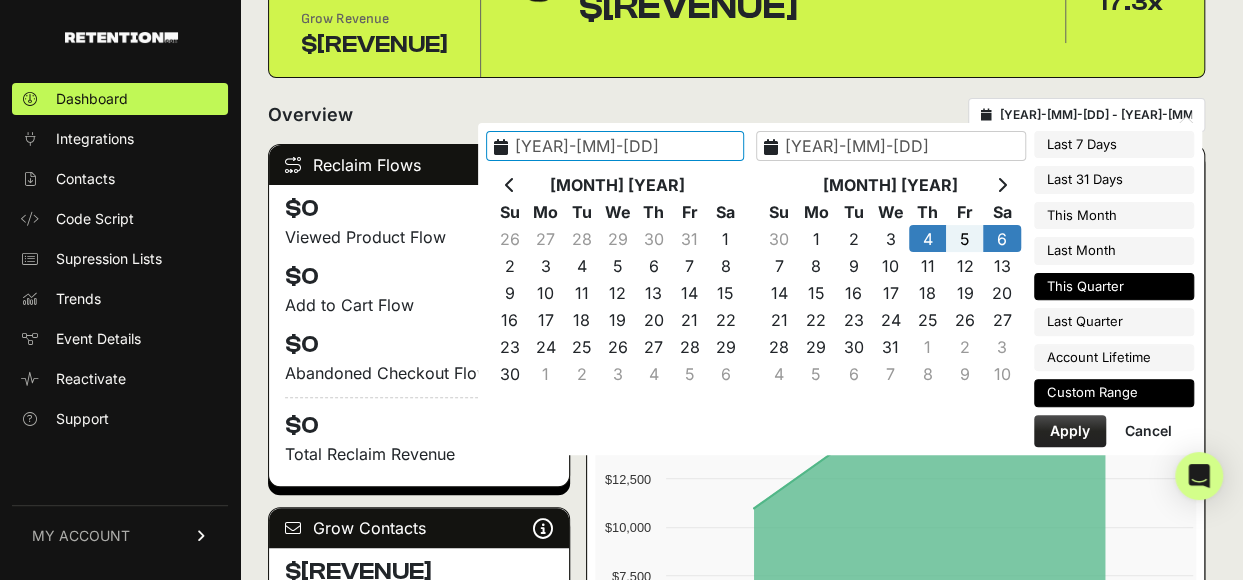 scroll, scrollTop: 174, scrollLeft: 0, axis: vertical 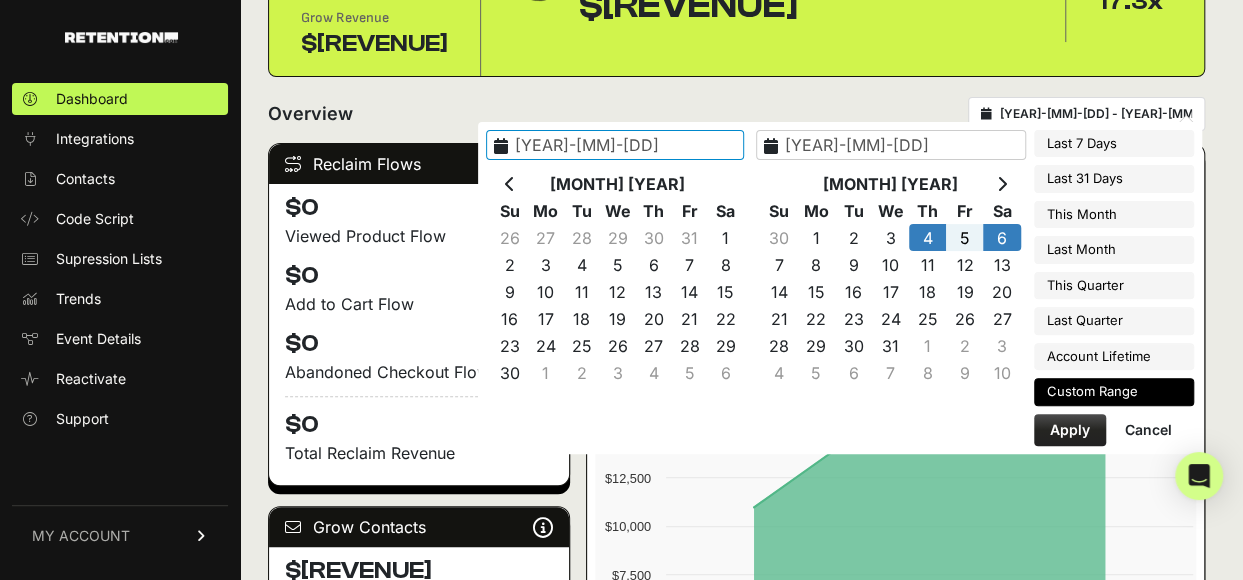 click on "Apply" at bounding box center [1070, 430] 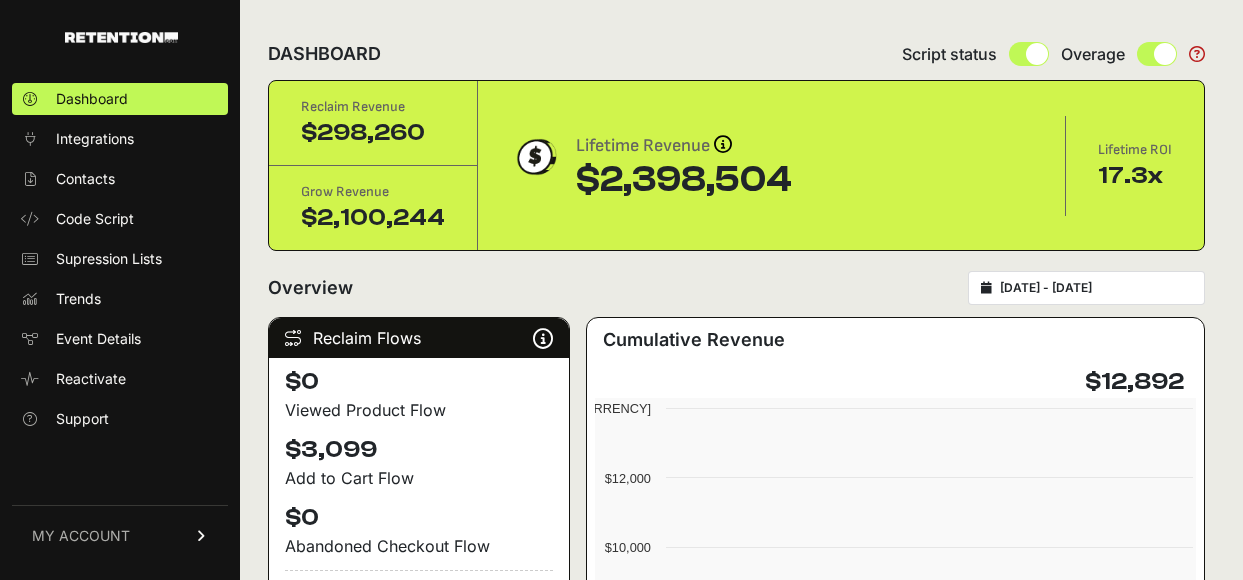 scroll, scrollTop: 0, scrollLeft: 0, axis: both 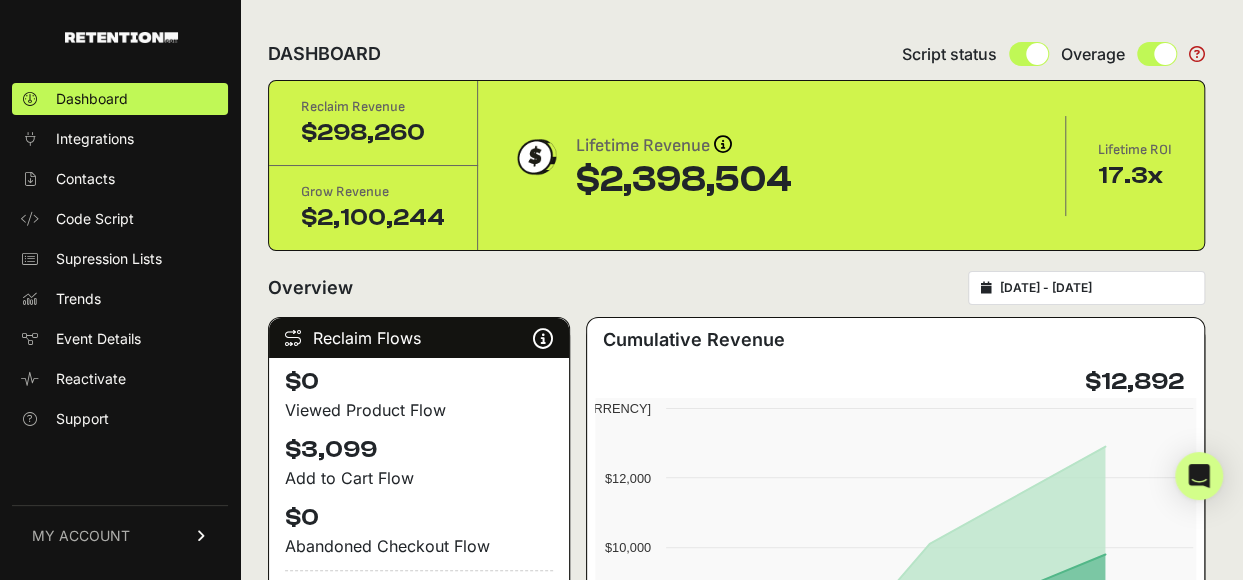 click on "[DATE] - [DATE]" at bounding box center [1086, 288] 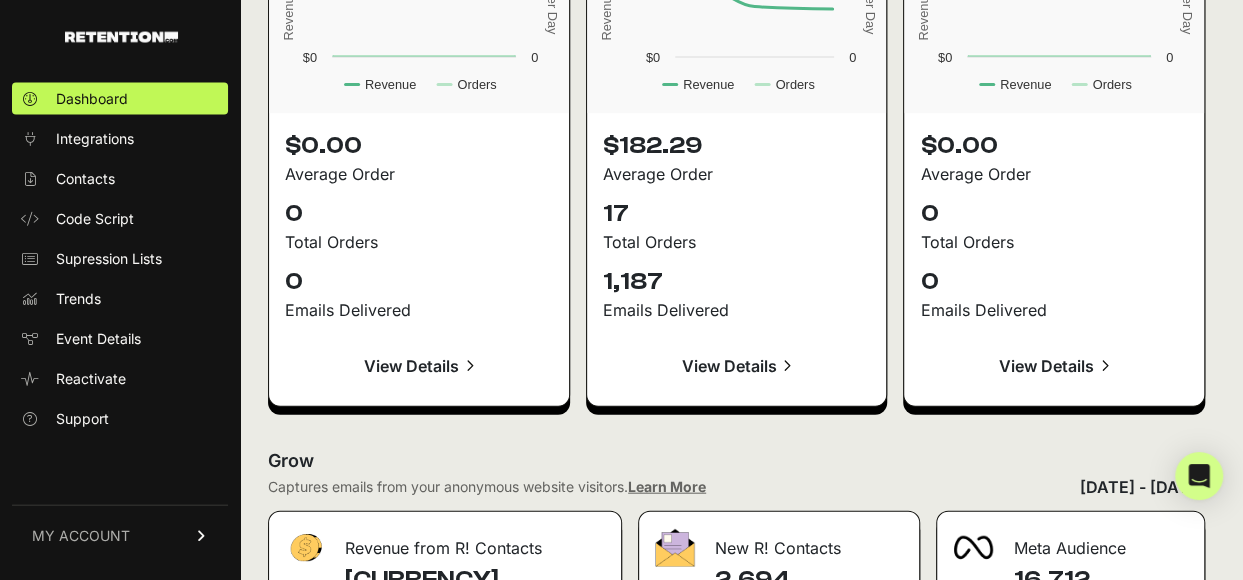scroll, scrollTop: 2524, scrollLeft: 0, axis: vertical 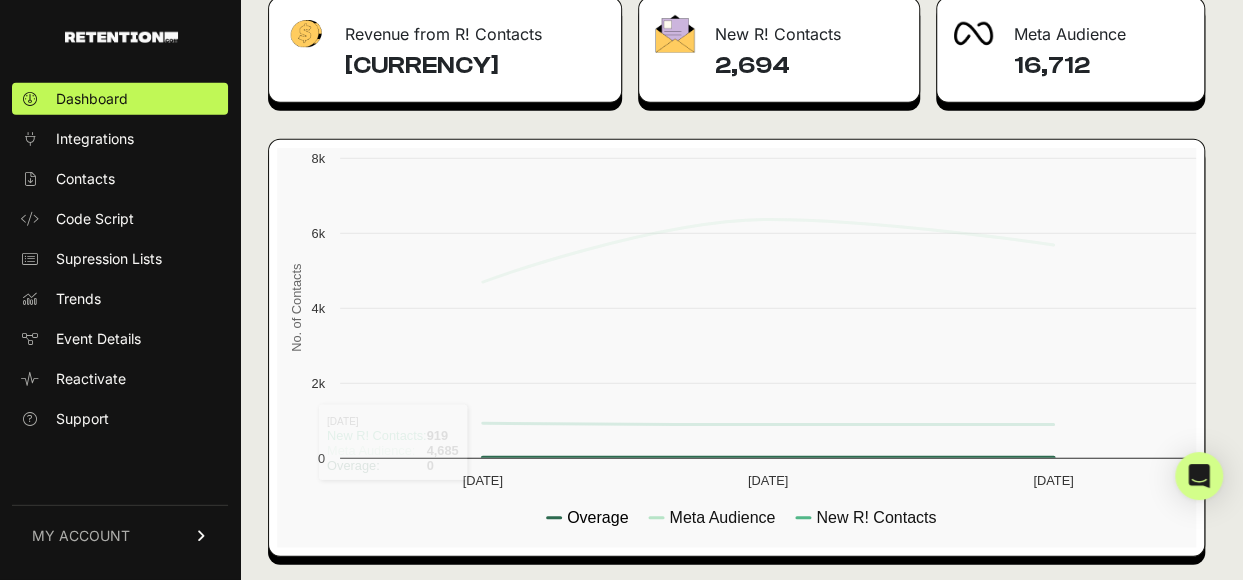 click on "Overage" at bounding box center [597, 517] 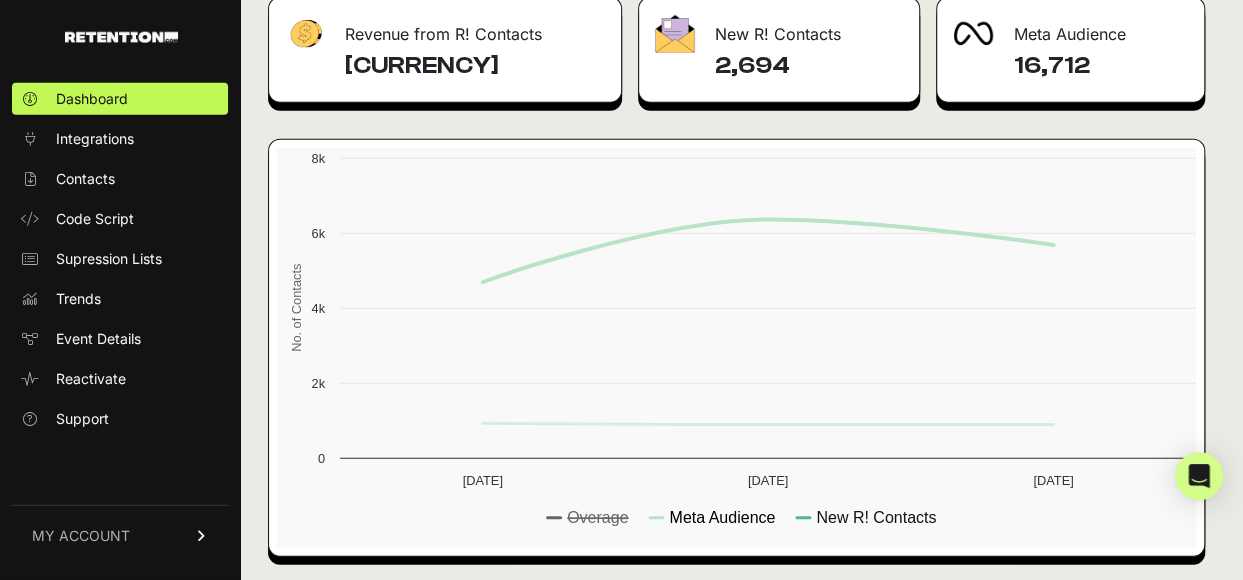 click on "Meta Audience" at bounding box center (722, 517) 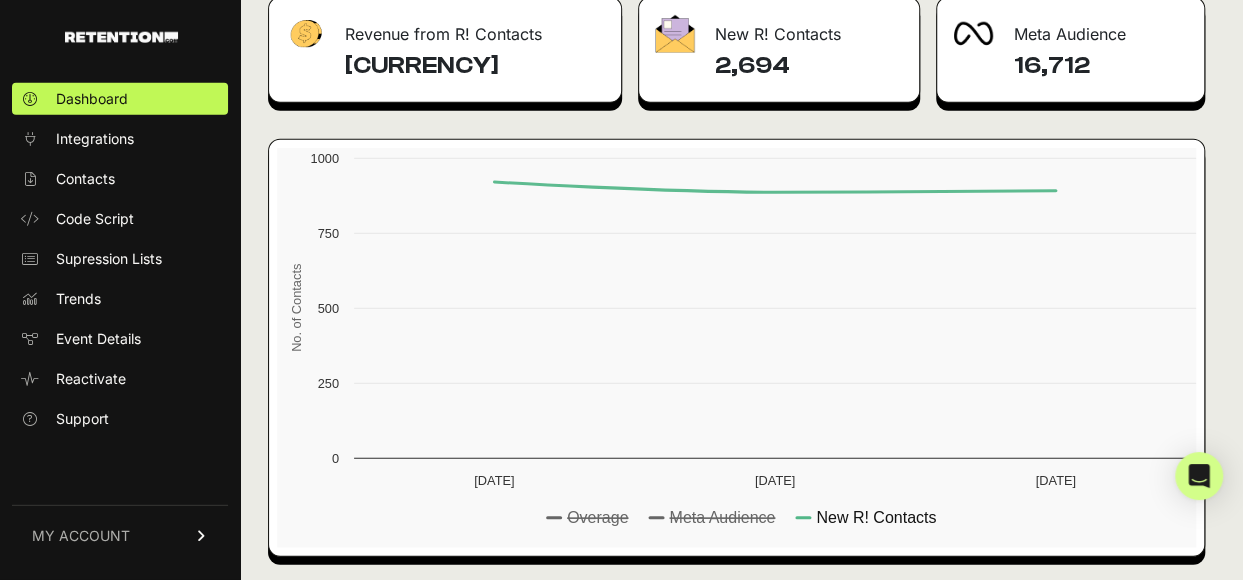 click at bounding box center [741, 348] 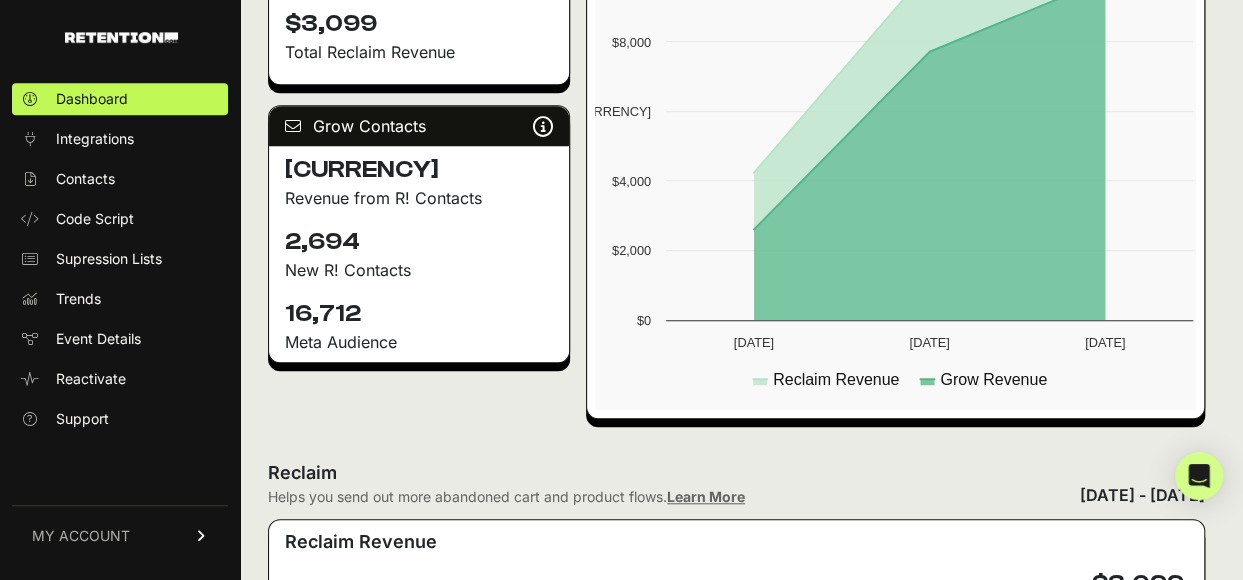 scroll, scrollTop: 0, scrollLeft: 0, axis: both 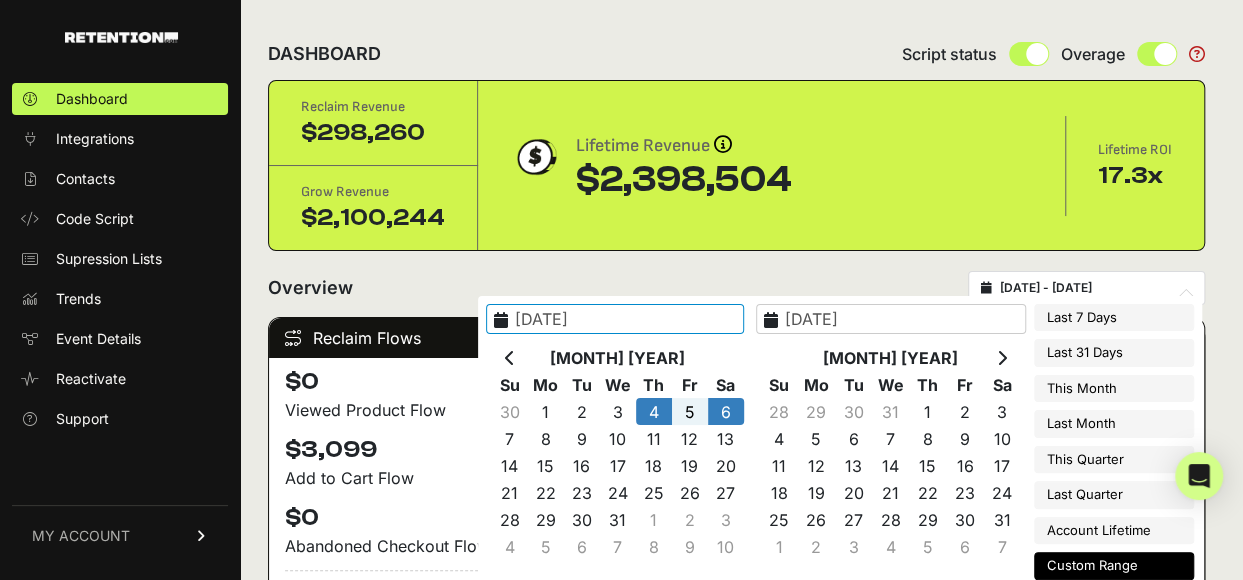 click on "2024-07-04 - 2024-07-06" at bounding box center (1096, 288) 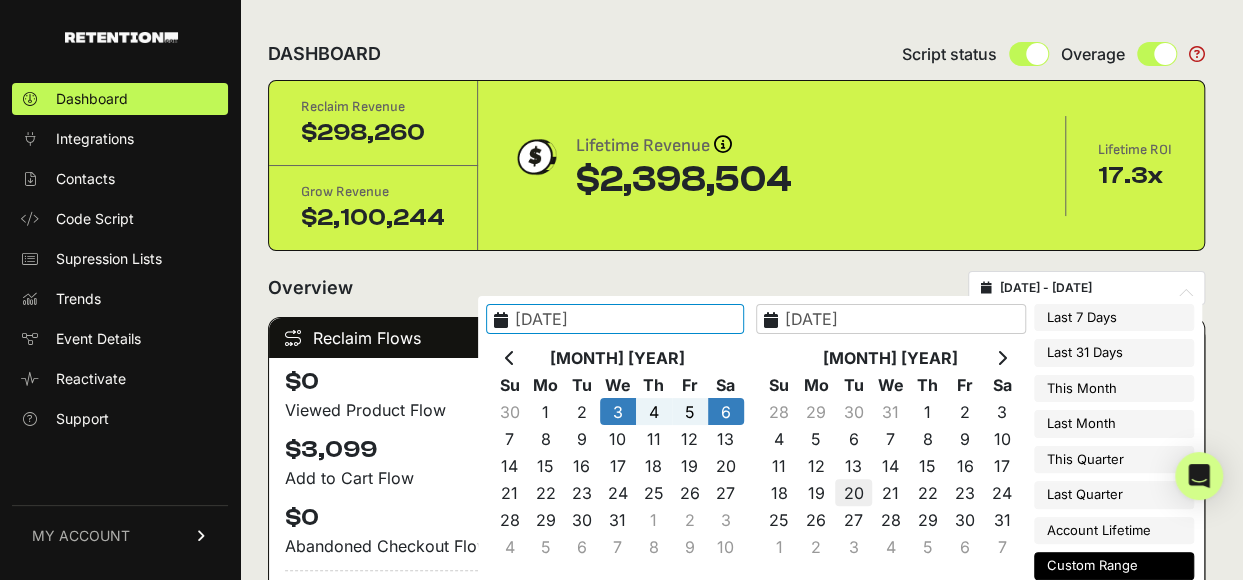 scroll, scrollTop: 246, scrollLeft: 0, axis: vertical 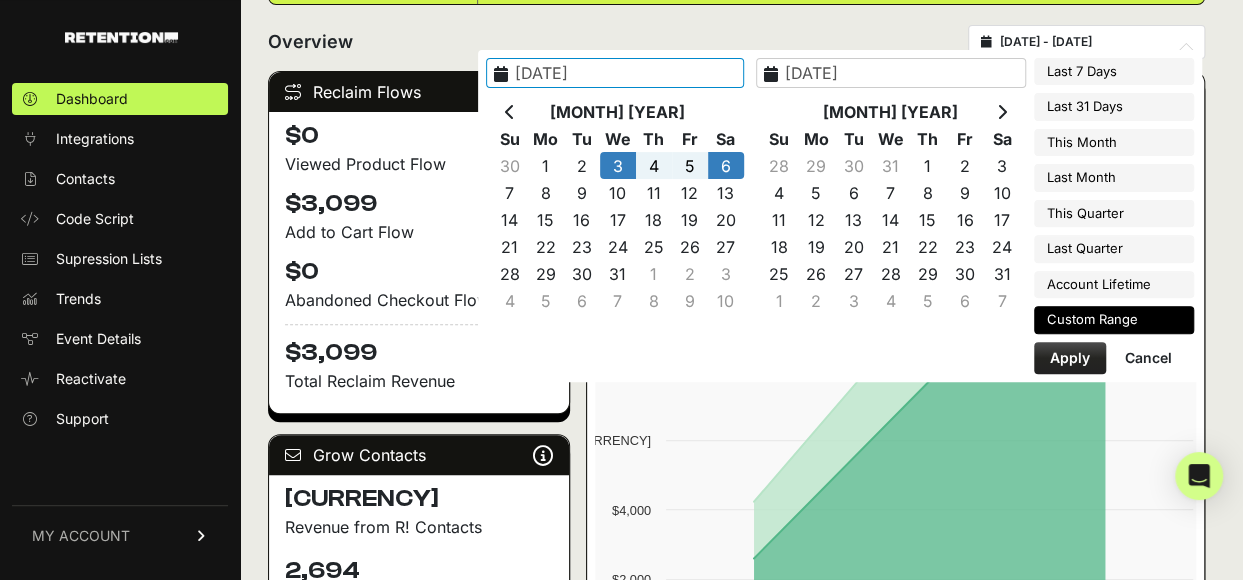 click on "Apply" at bounding box center [1070, 358] 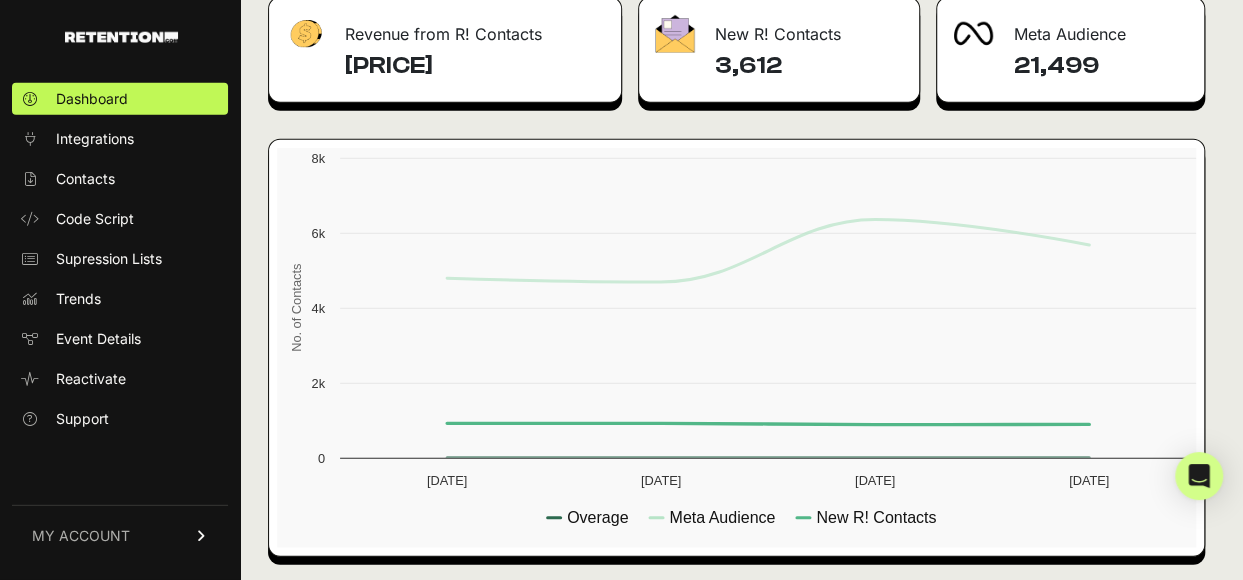 scroll, scrollTop: 2471, scrollLeft: 0, axis: vertical 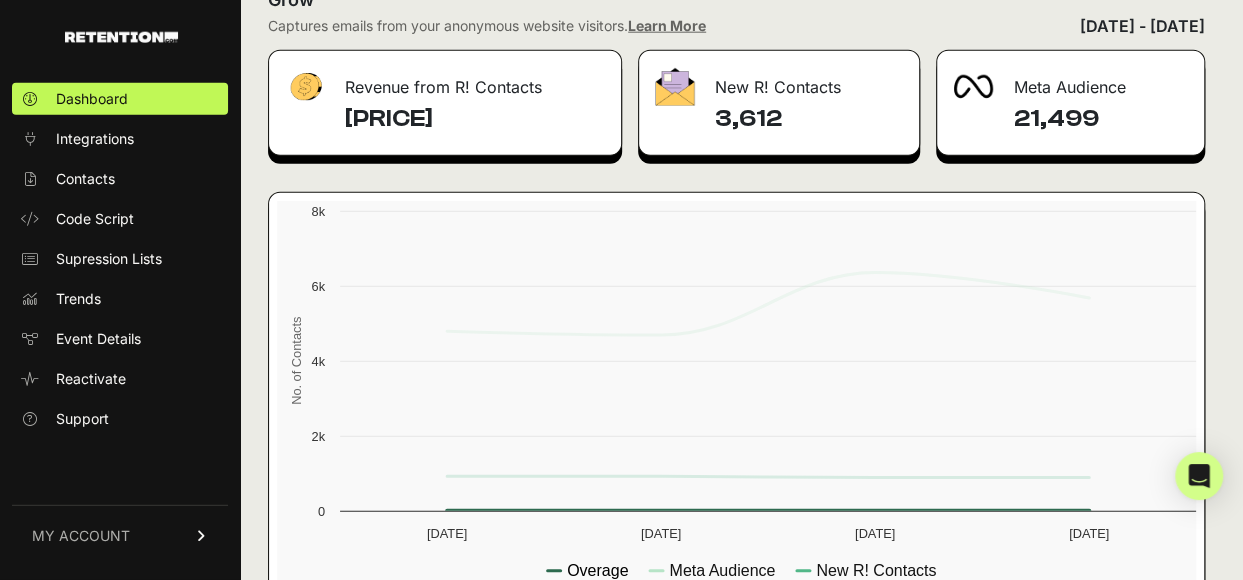 click on "Overage" at bounding box center (597, 570) 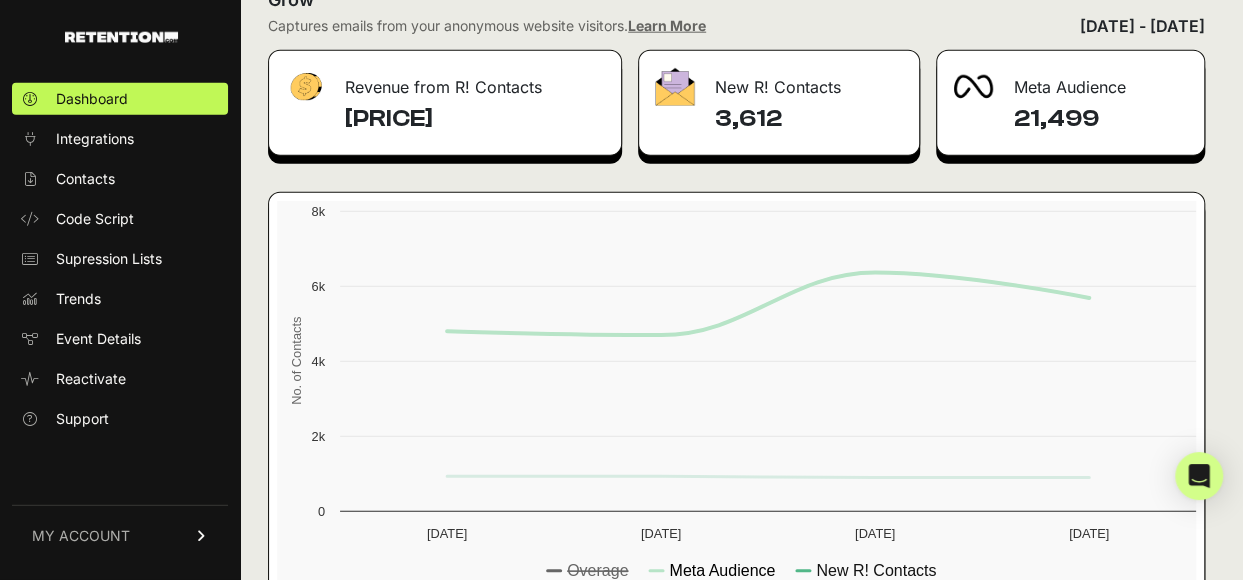click on "Meta Audience" at bounding box center [722, 570] 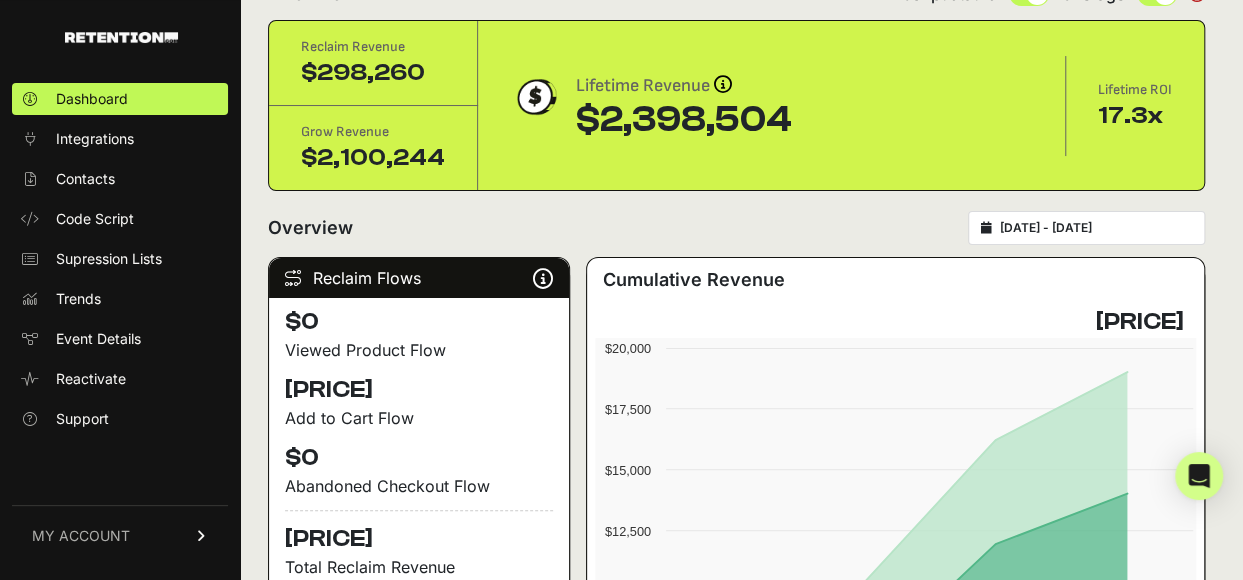 scroll, scrollTop: 0, scrollLeft: 0, axis: both 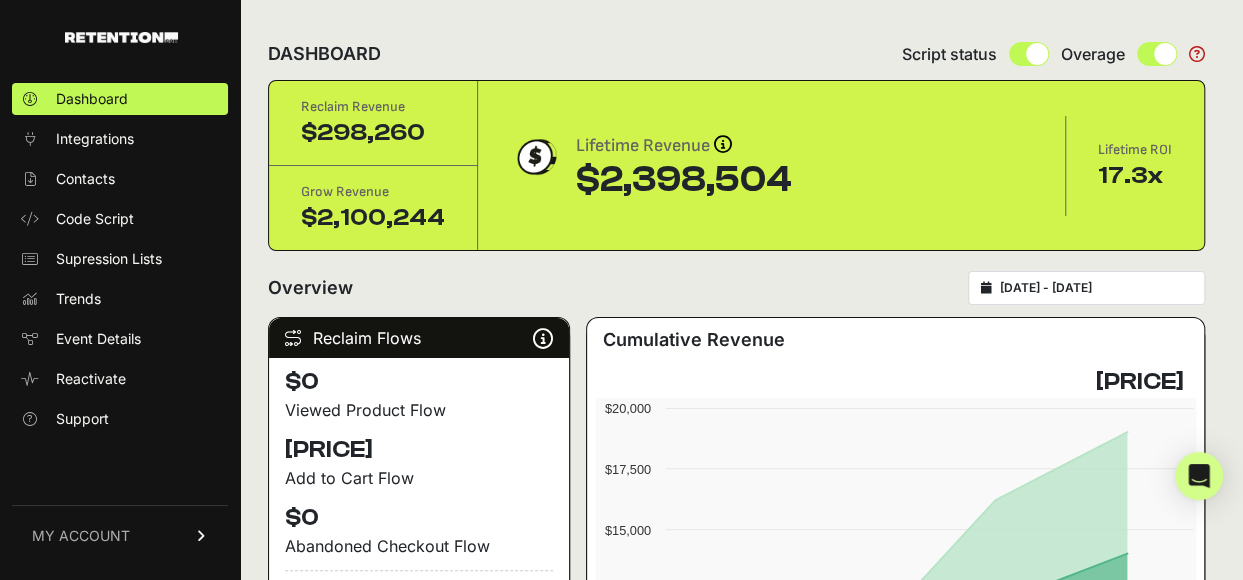 click on "[DATE] - [DATE]" at bounding box center [1096, 288] 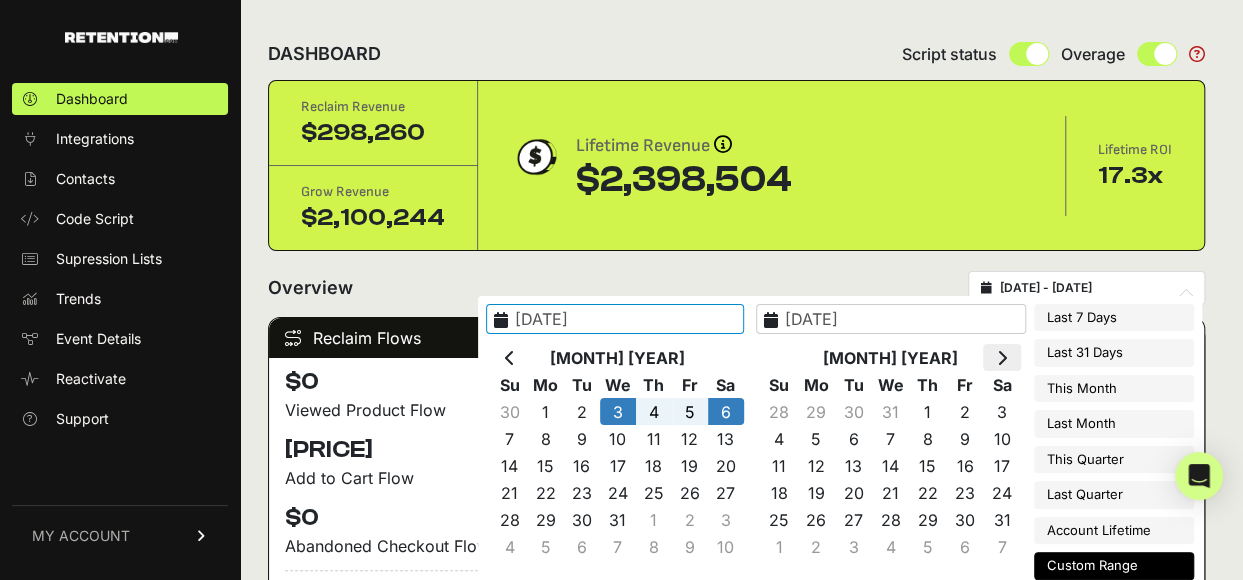 click at bounding box center (1002, 358) 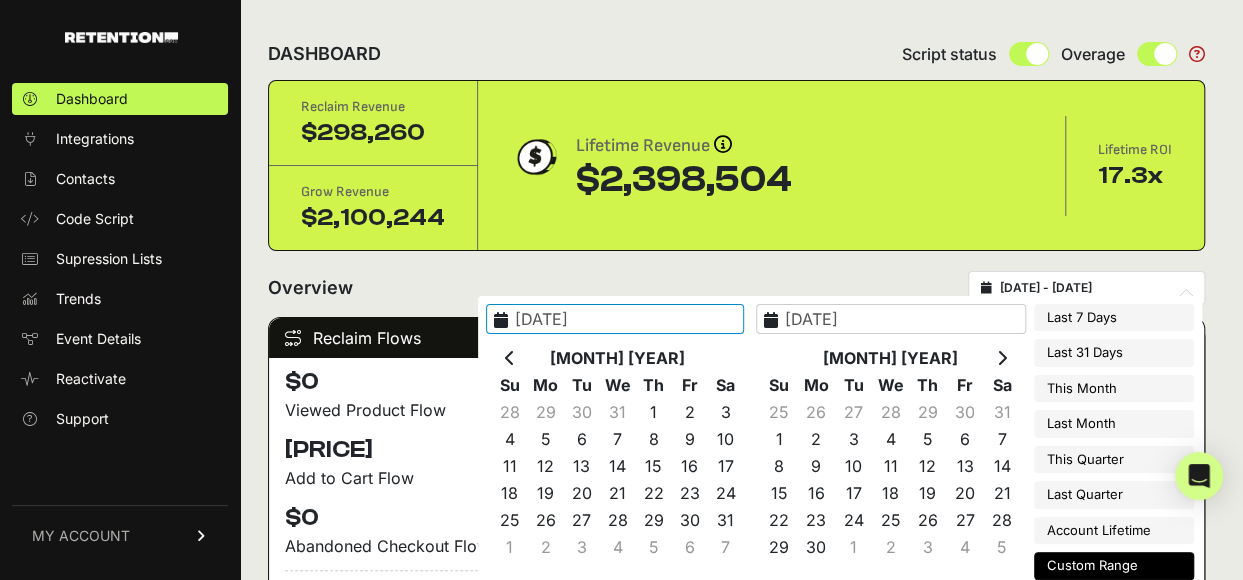 click at bounding box center (1002, 358) 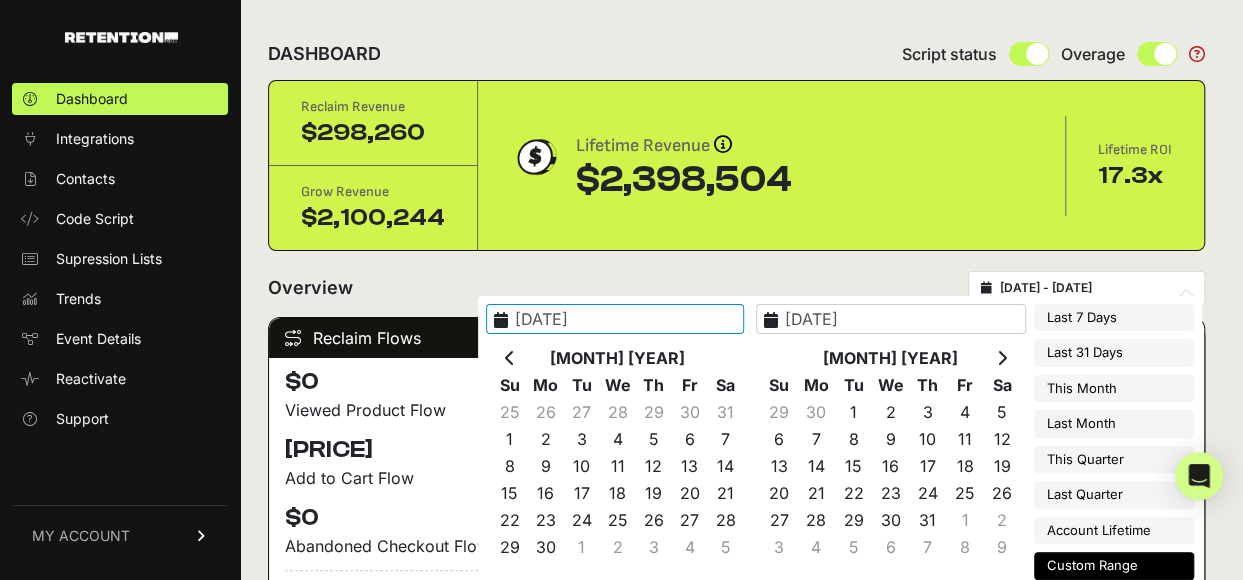 click at bounding box center [1002, 358] 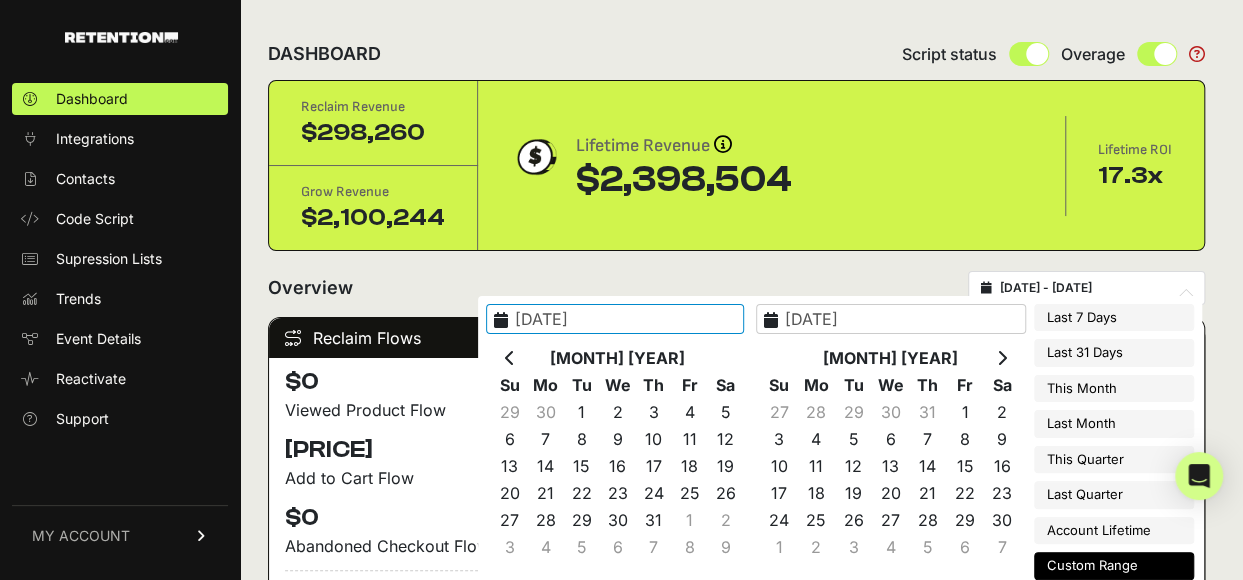 click at bounding box center (1002, 358) 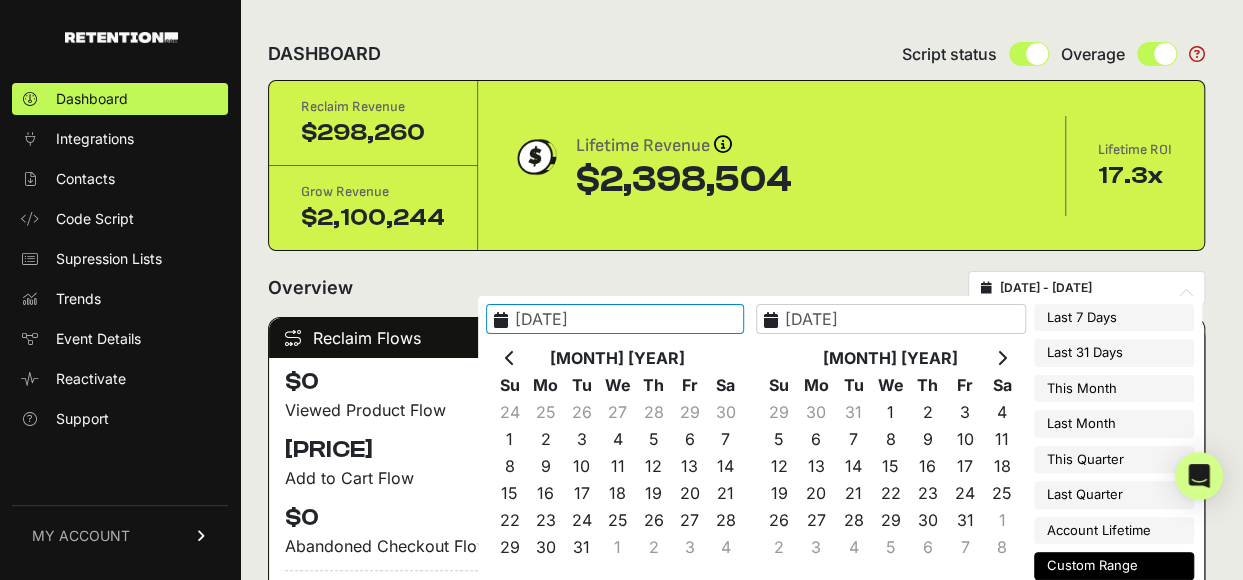 click at bounding box center (1002, 358) 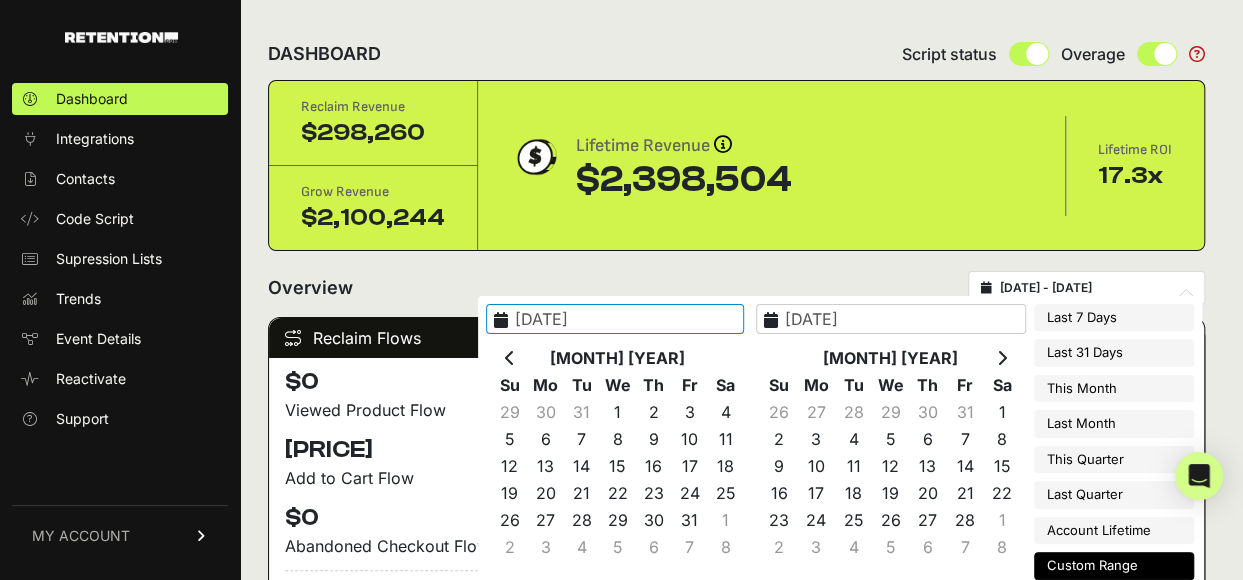 click at bounding box center [1002, 358] 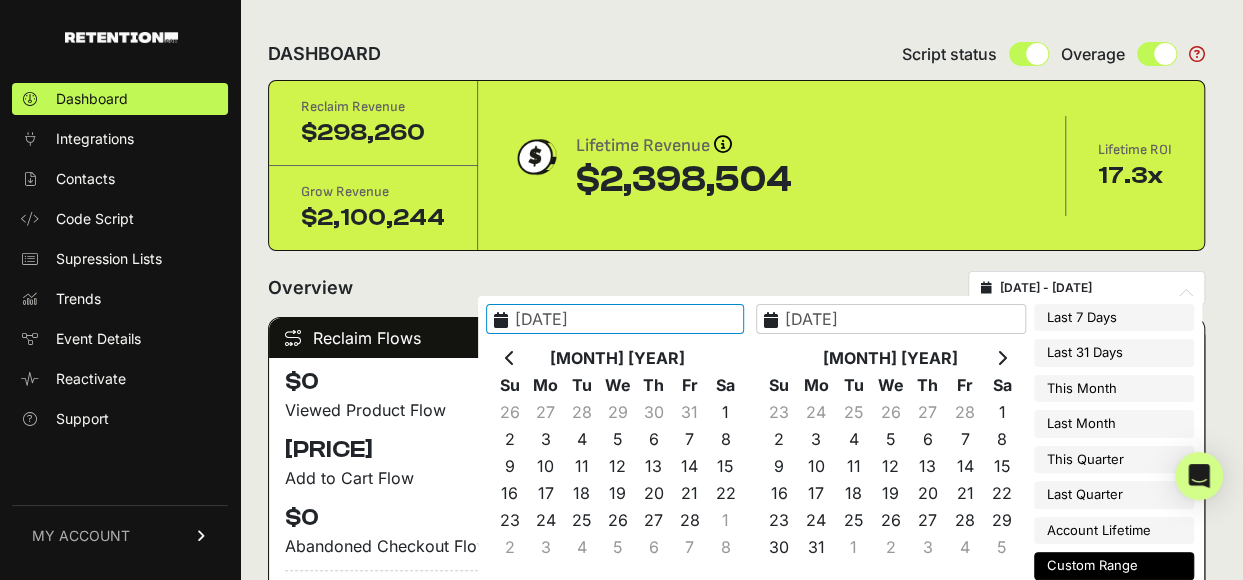 click at bounding box center [1002, 358] 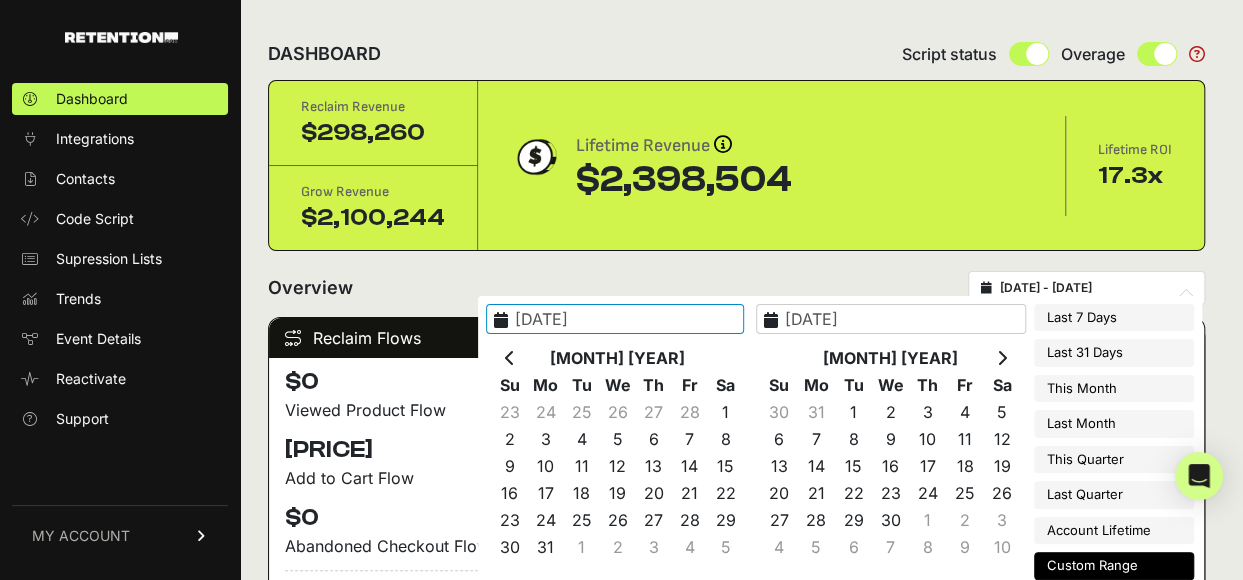 click at bounding box center [1002, 358] 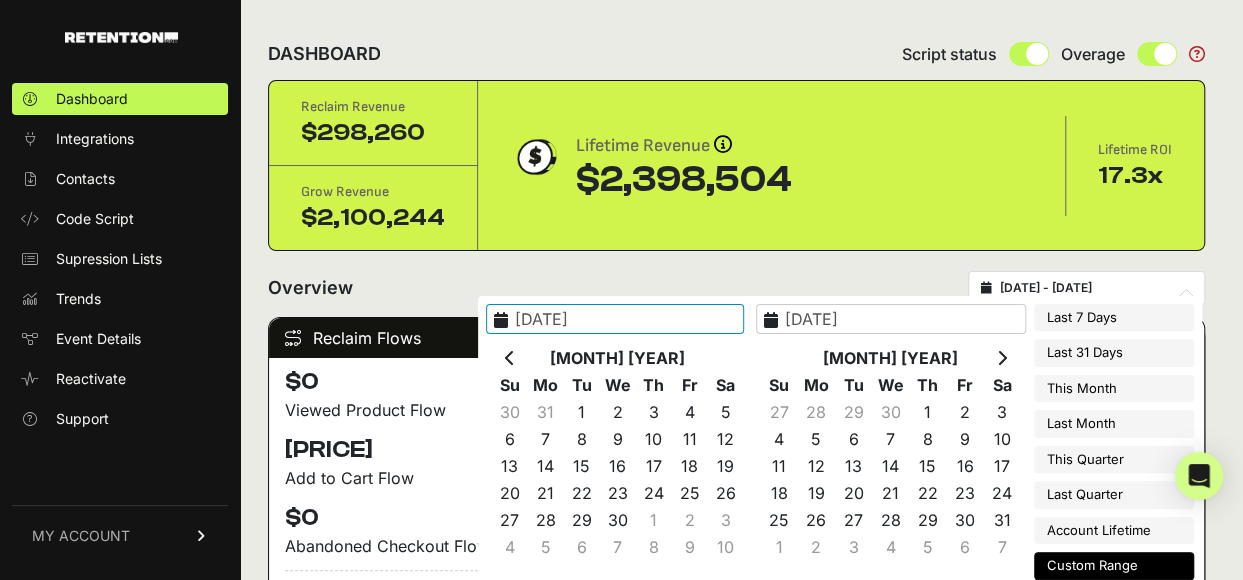 click at bounding box center [1002, 358] 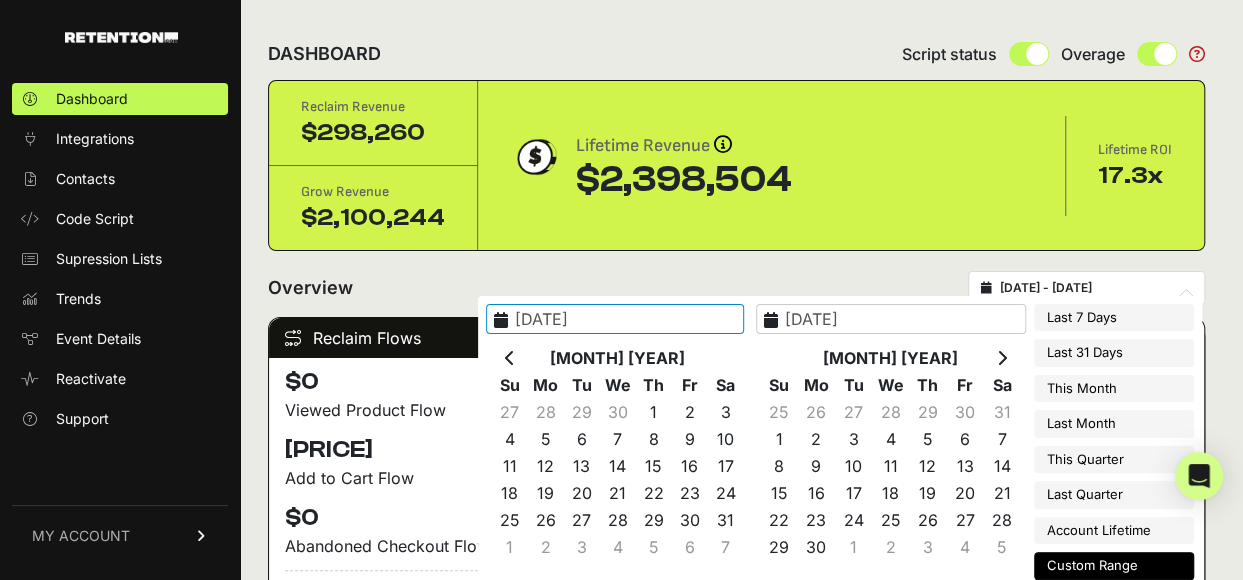 click at bounding box center (1002, 358) 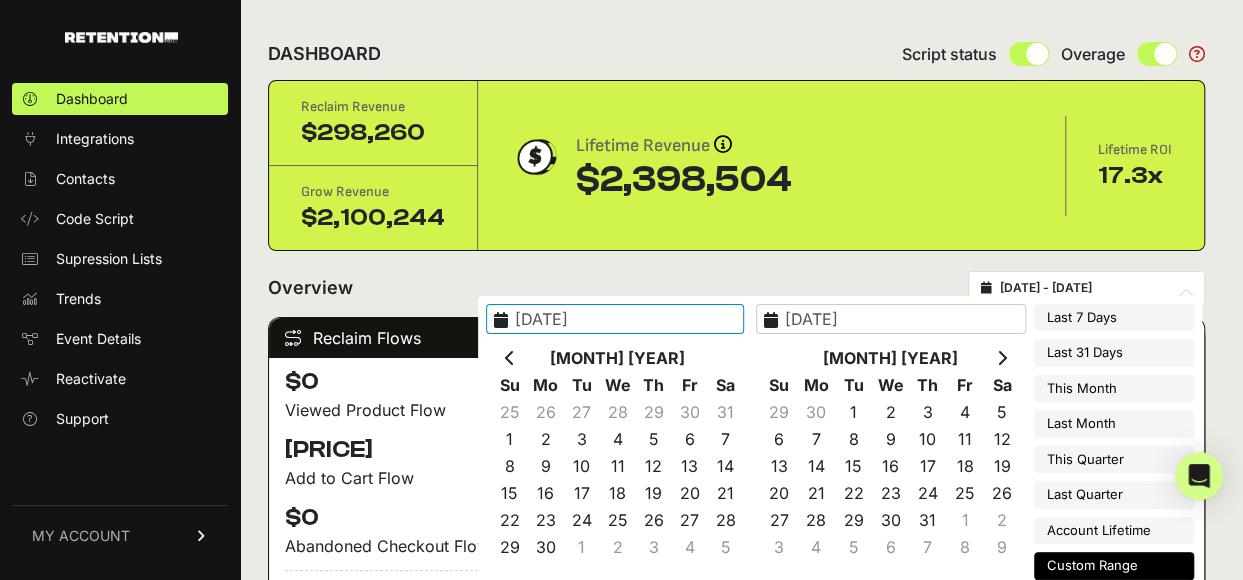 click at bounding box center [1002, 358] 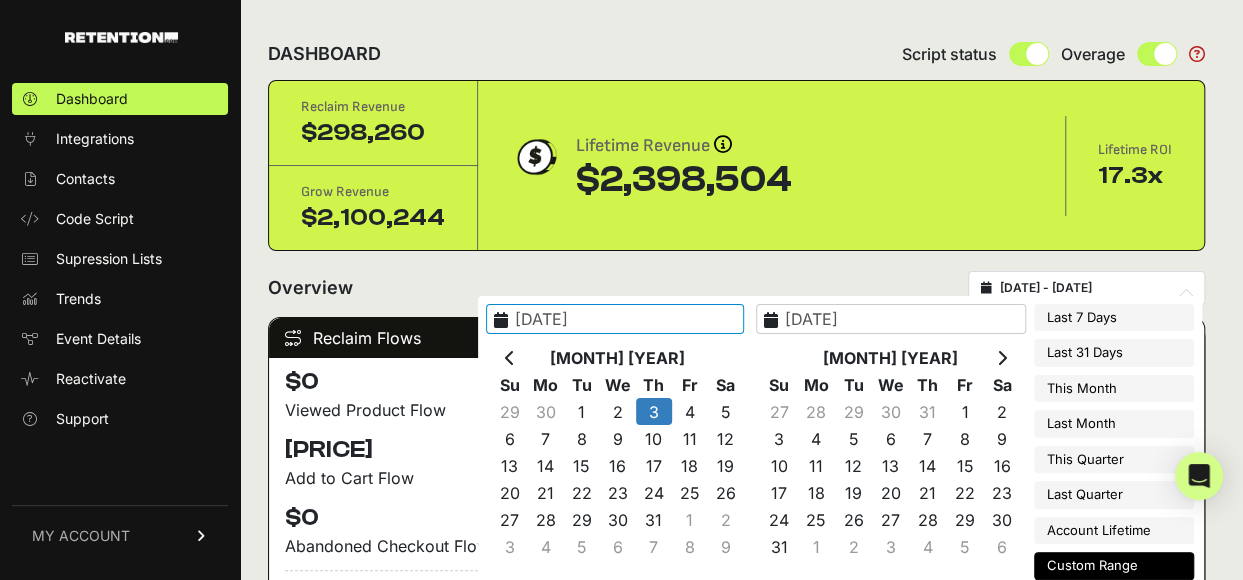 click on "Custom Range" at bounding box center [1114, 566] 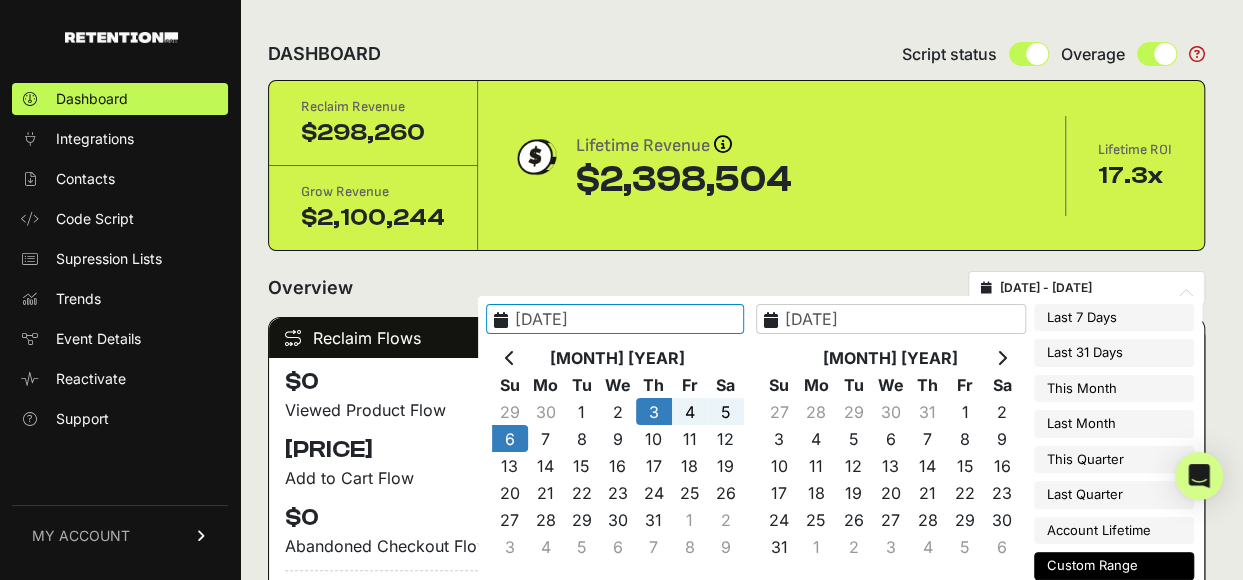 click on "Custom Range" at bounding box center (1114, 566) 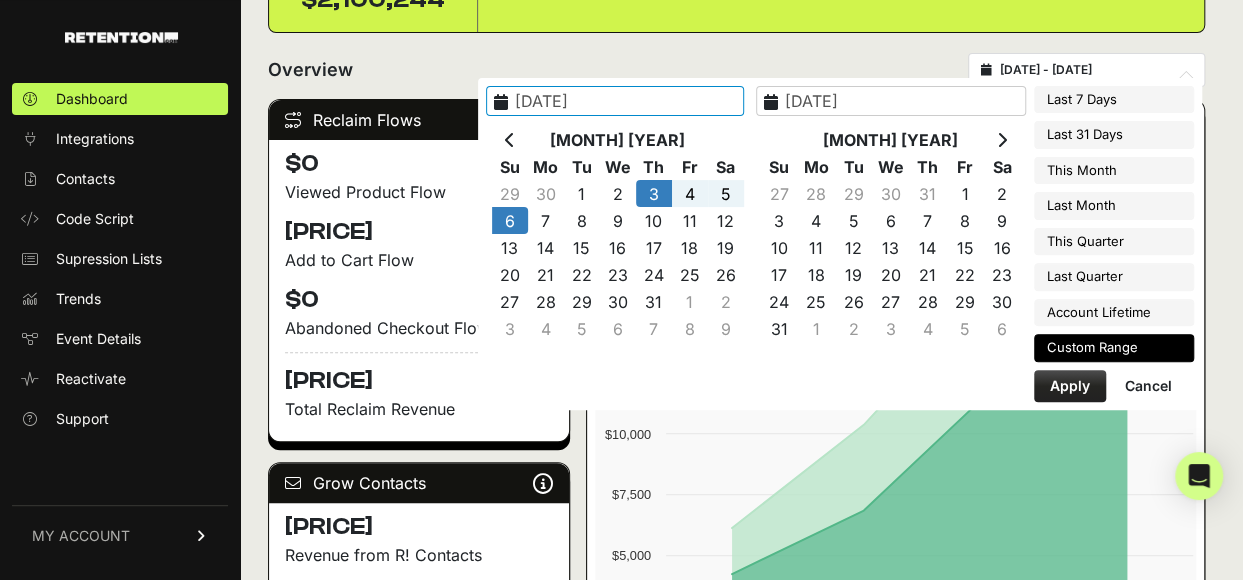 scroll, scrollTop: 220, scrollLeft: 0, axis: vertical 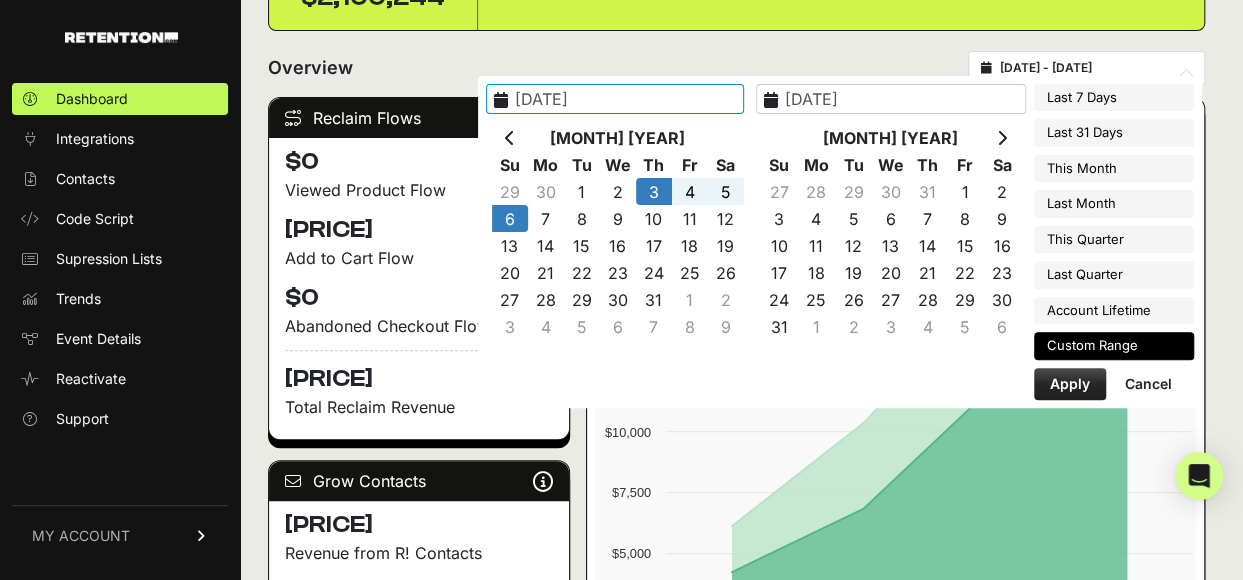 click on "Apply" at bounding box center [1070, 384] 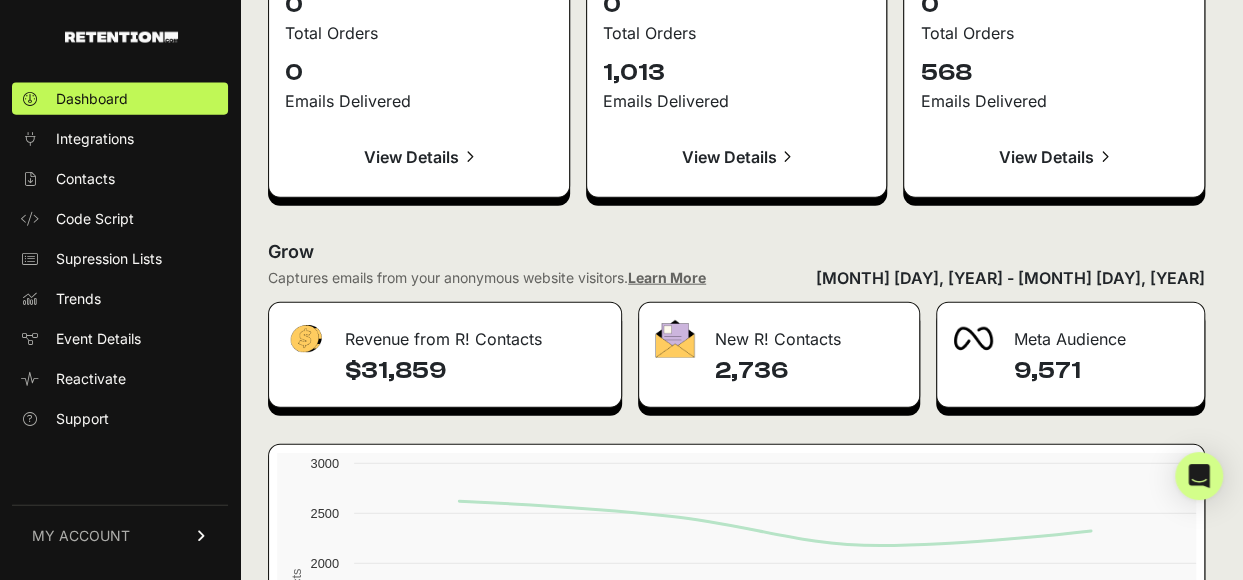 scroll, scrollTop: 2524, scrollLeft: 0, axis: vertical 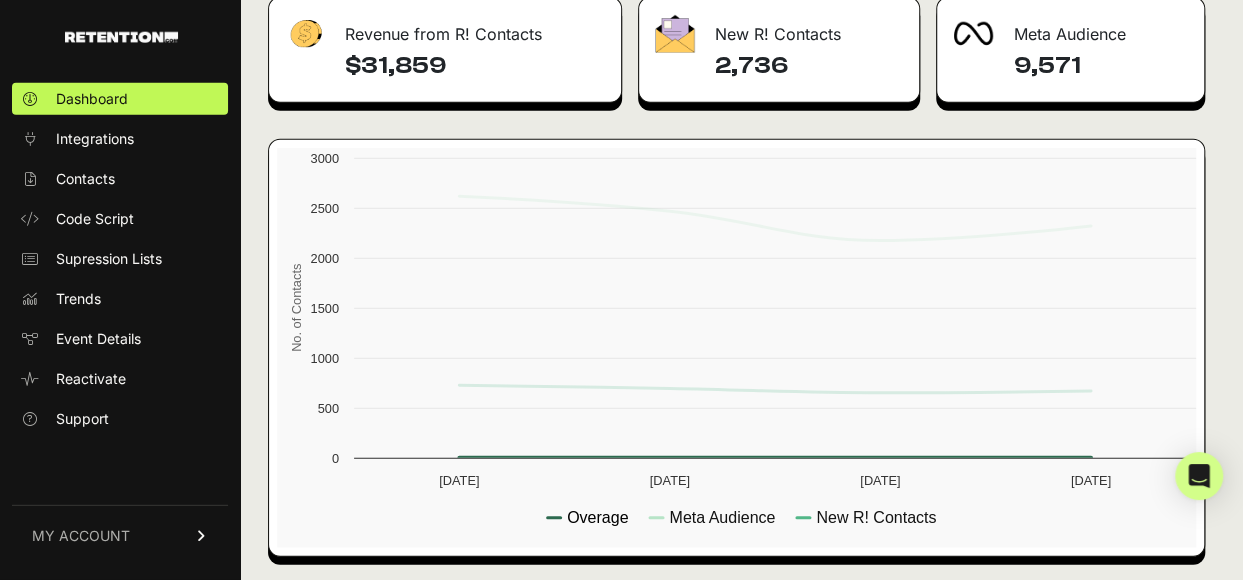 click on "Overage" at bounding box center (597, 517) 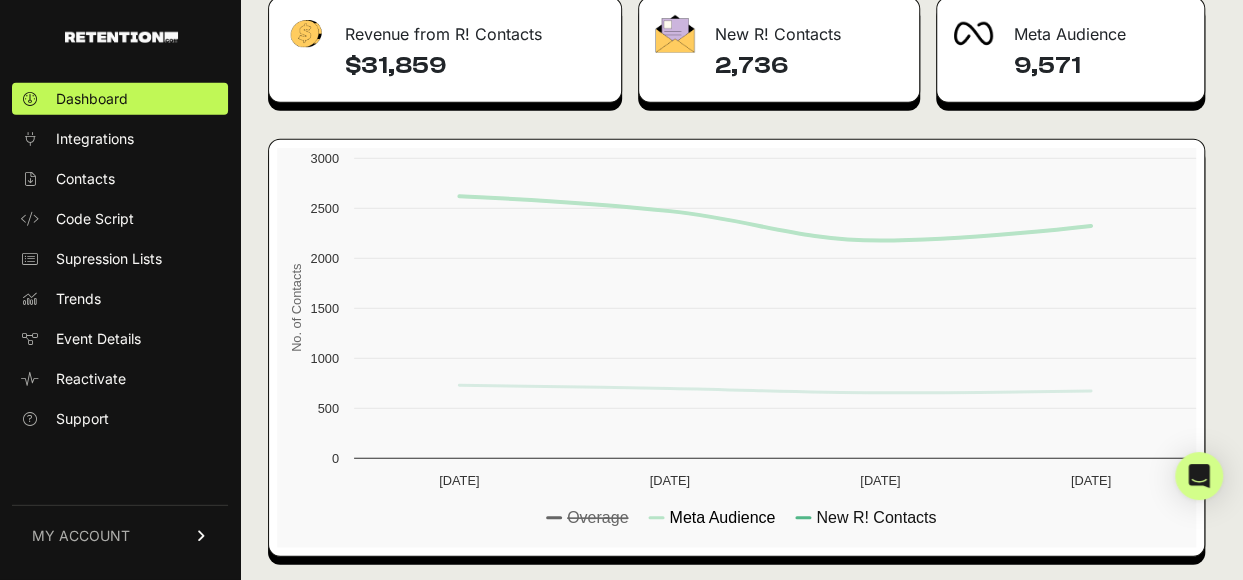 click on "Meta Audience" at bounding box center (722, 517) 